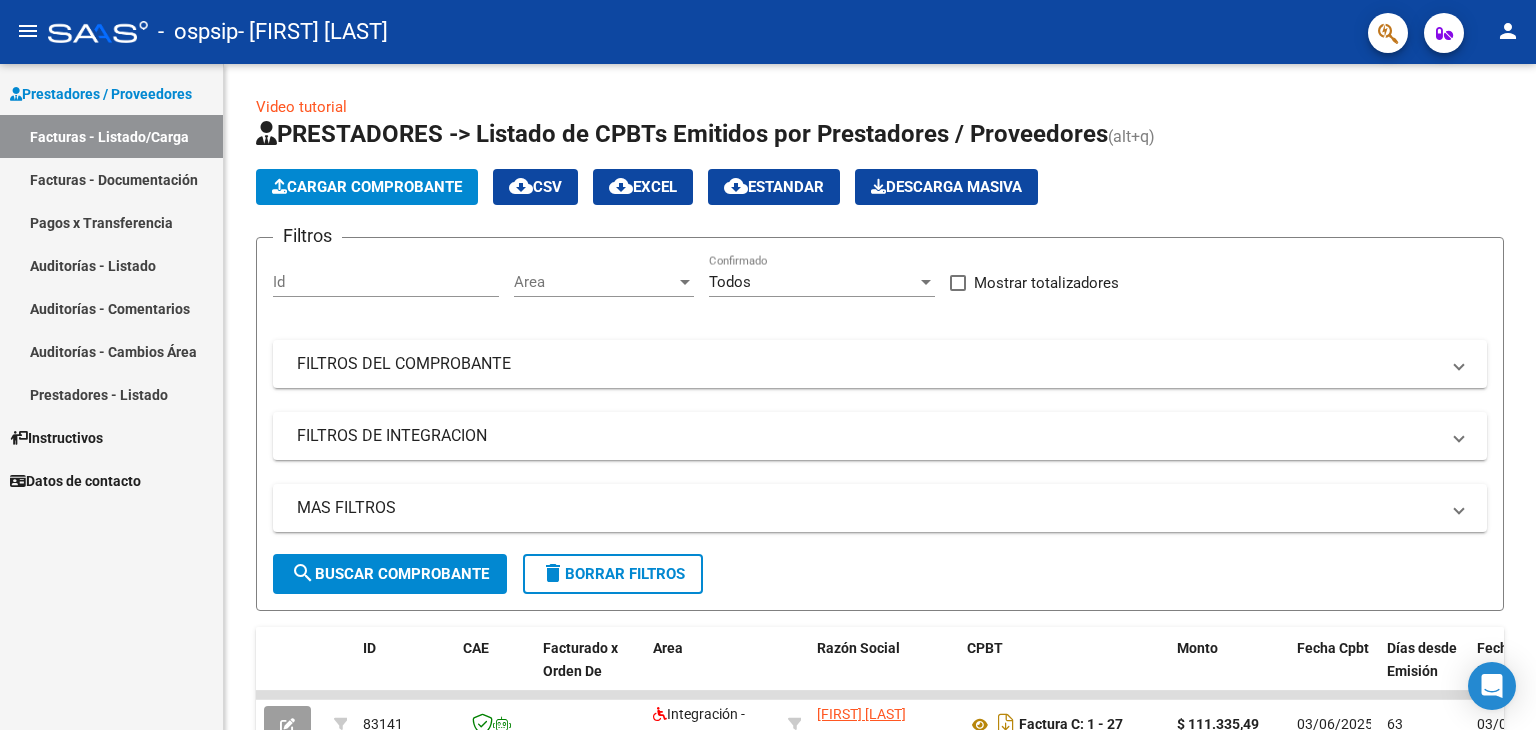 scroll, scrollTop: 0, scrollLeft: 0, axis: both 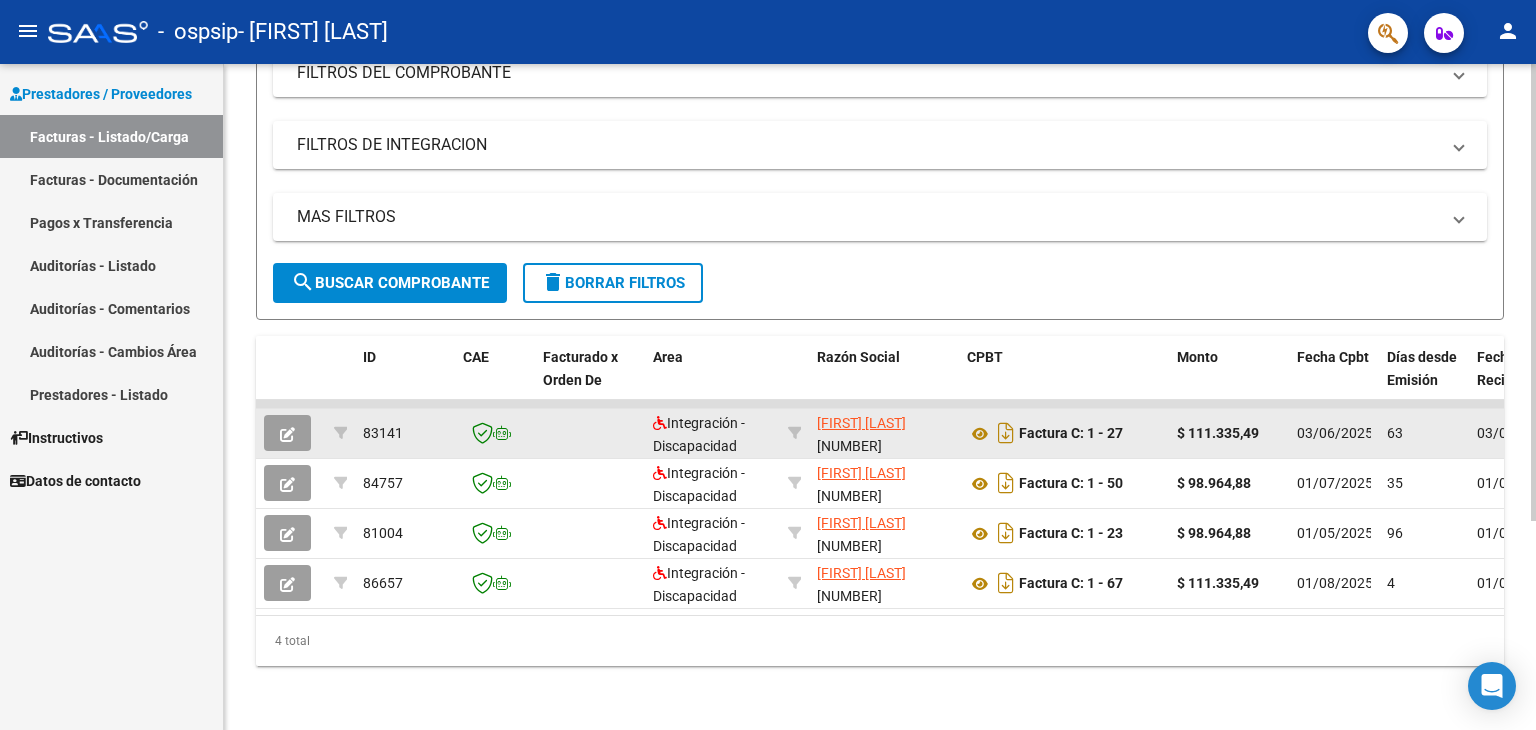 click 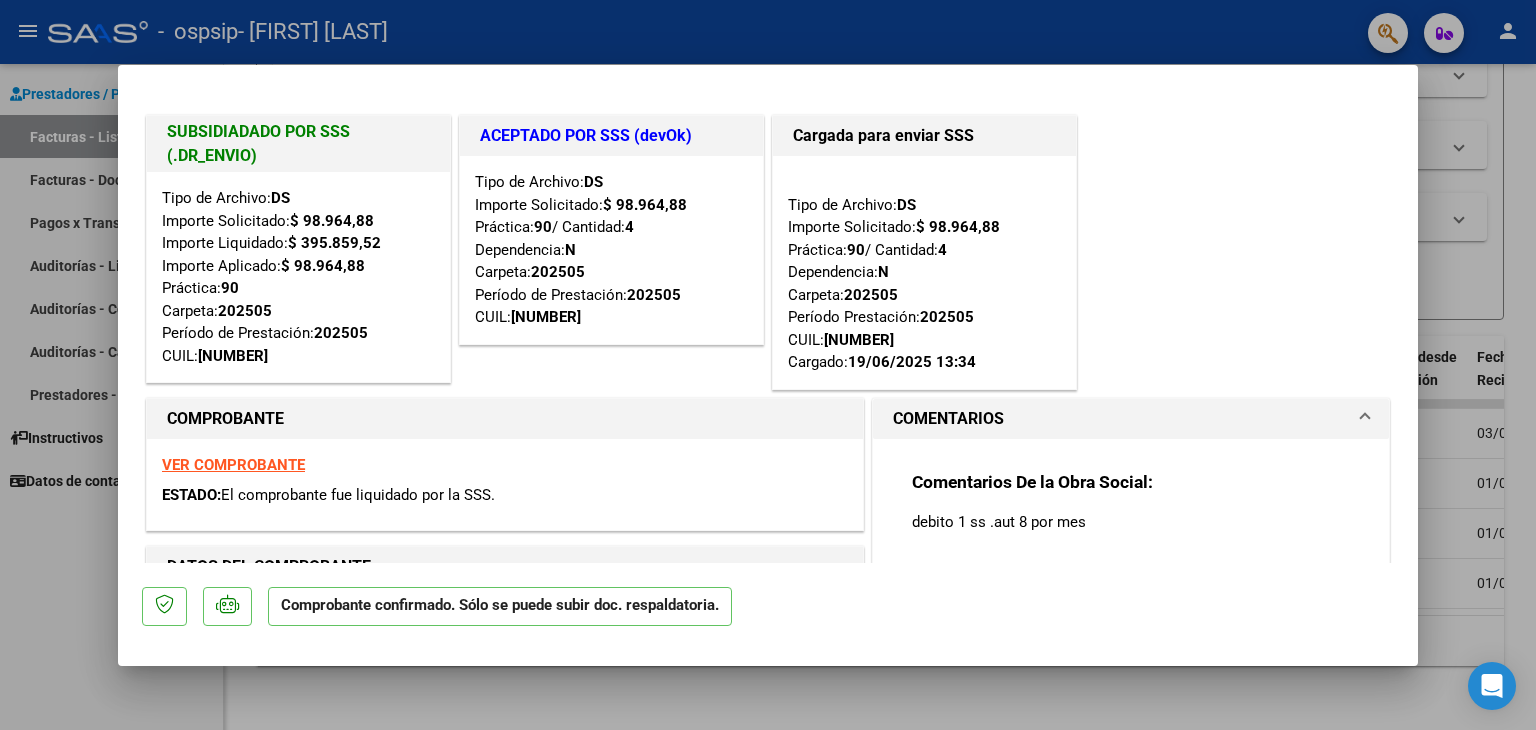 click at bounding box center [768, 365] 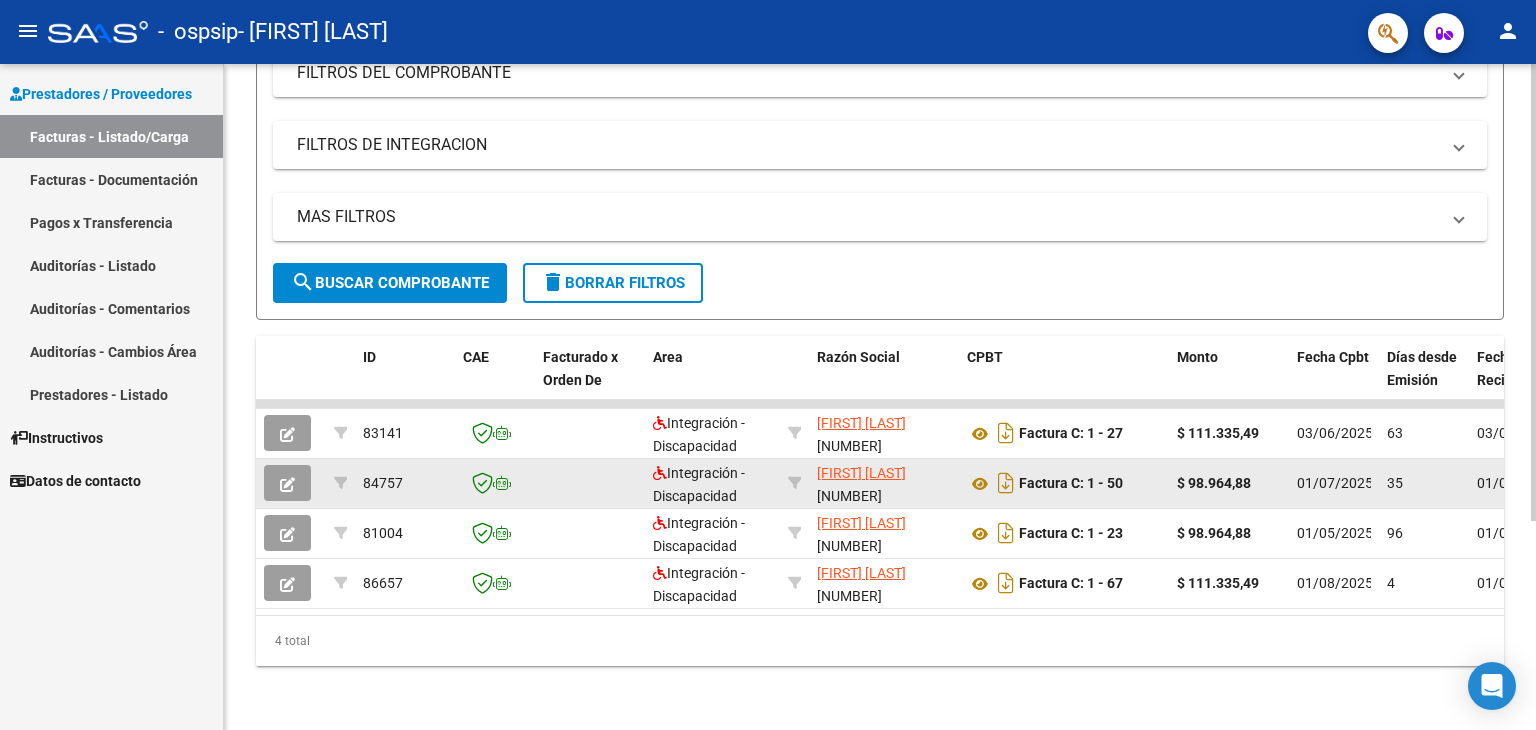 click 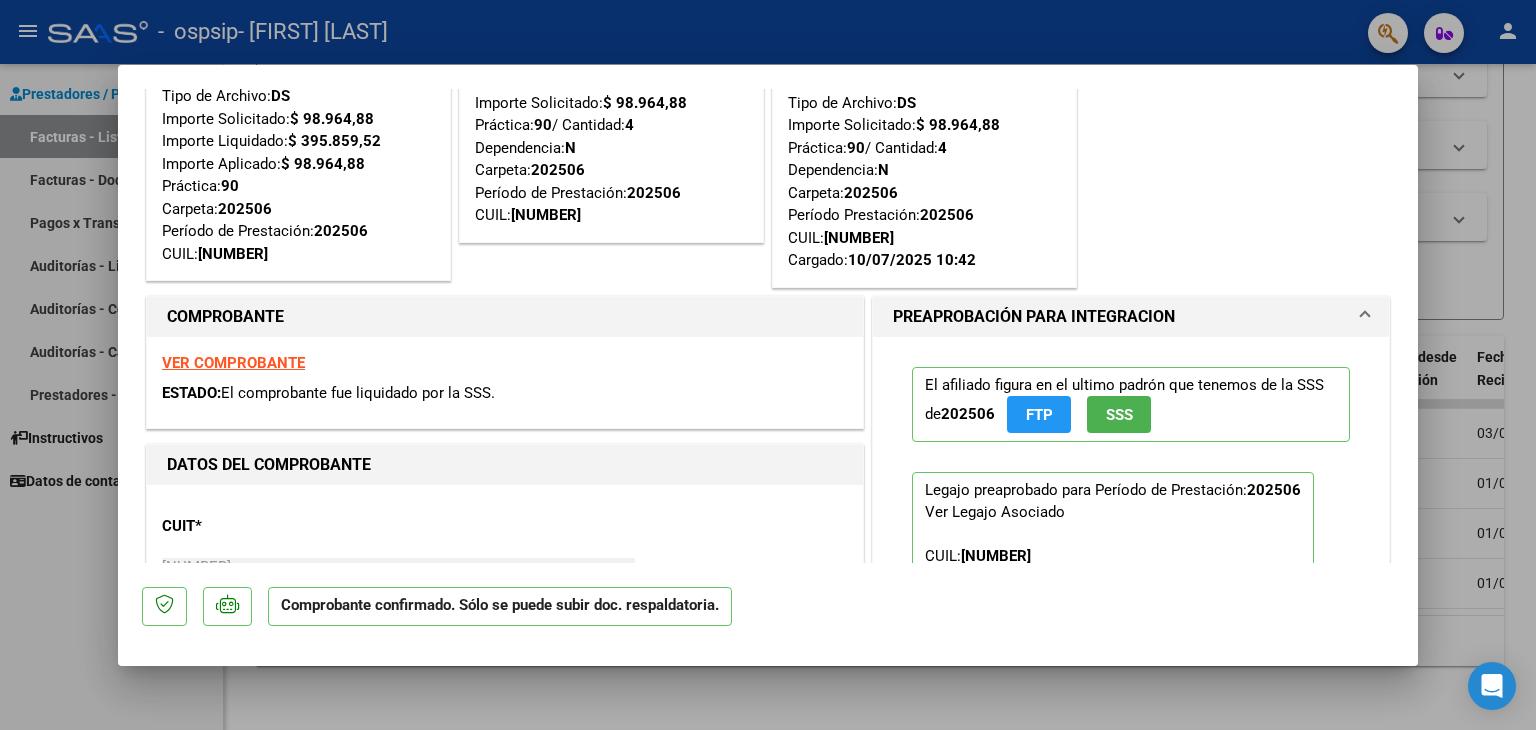 scroll, scrollTop: 0, scrollLeft: 0, axis: both 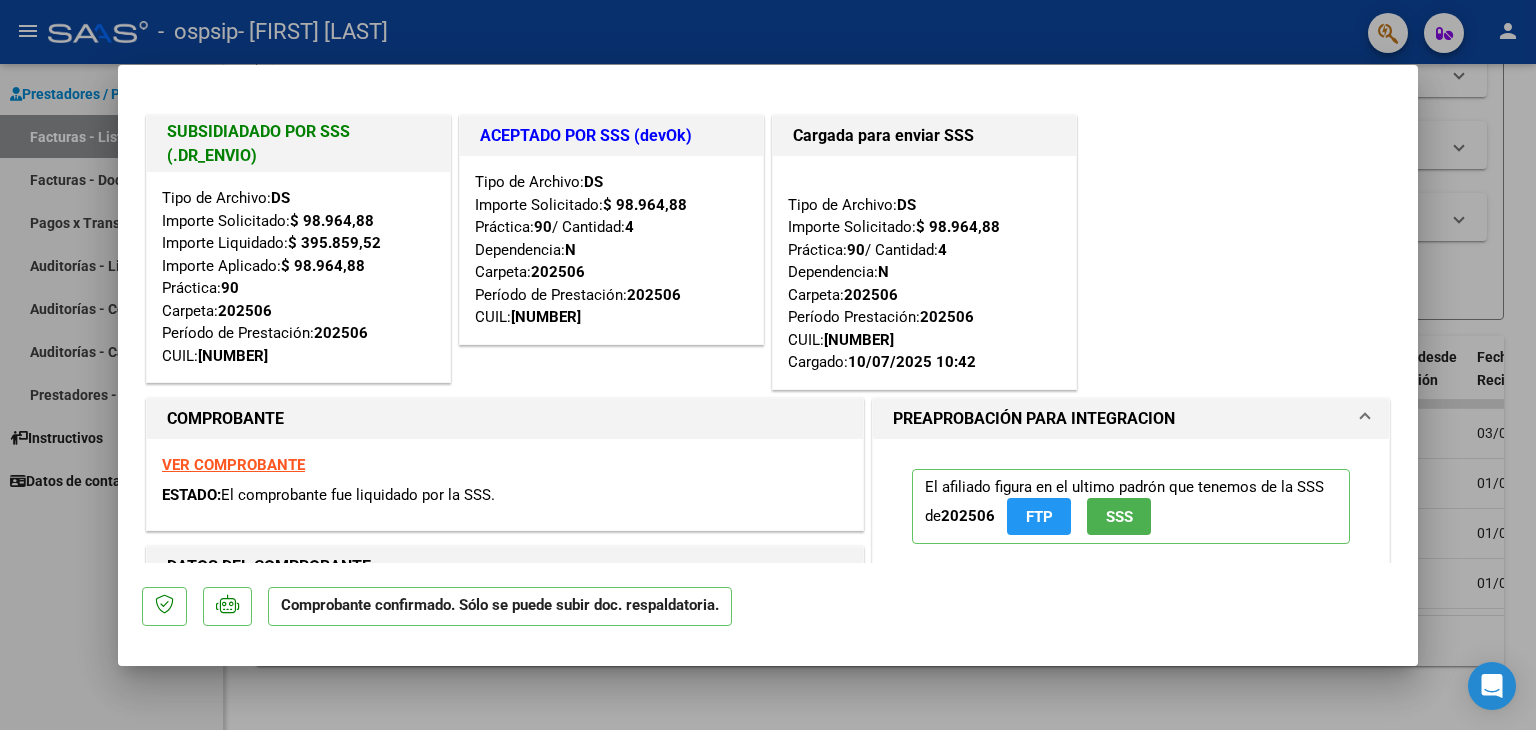 drag, startPoint x: 25, startPoint y: 641, endPoint x: 183, endPoint y: 566, distance: 174.89711 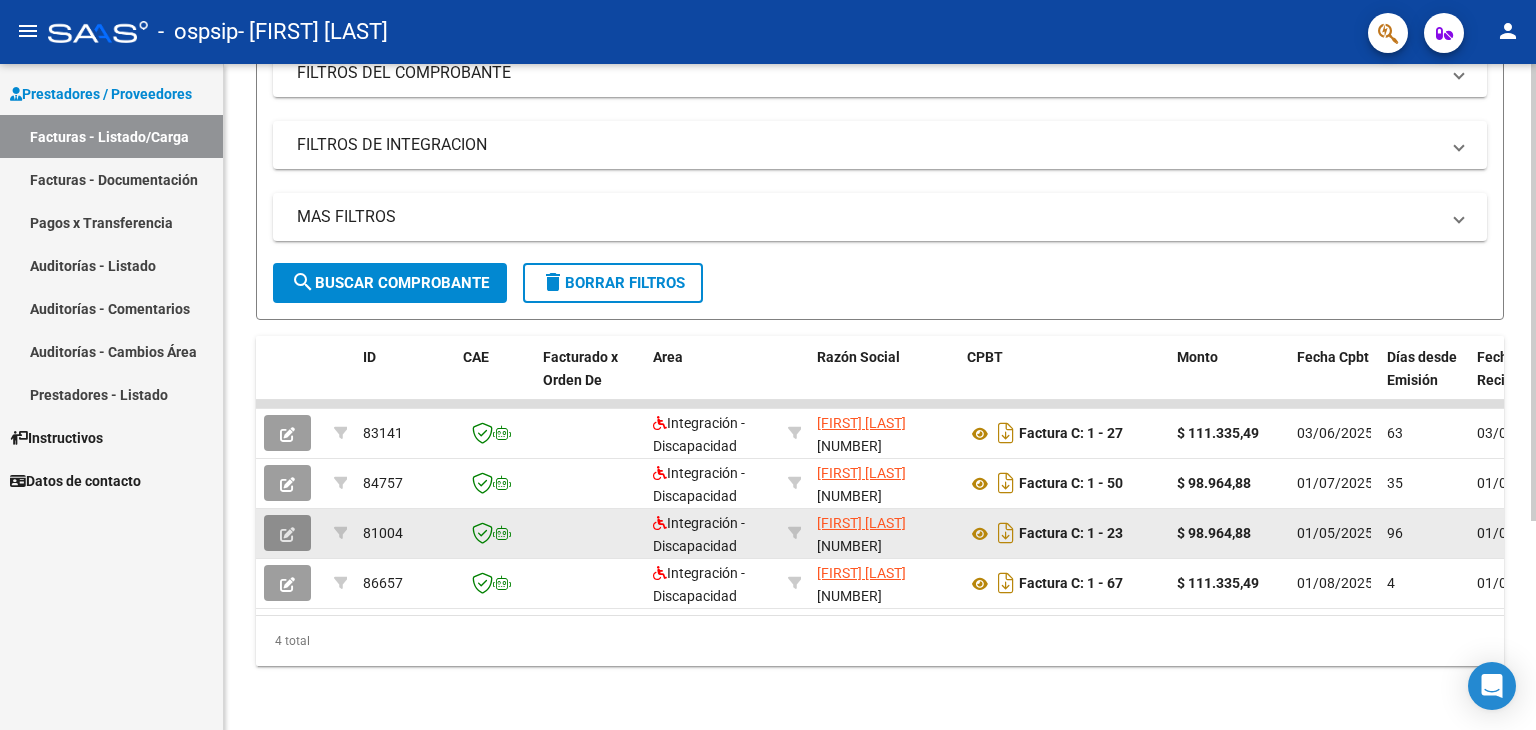 click 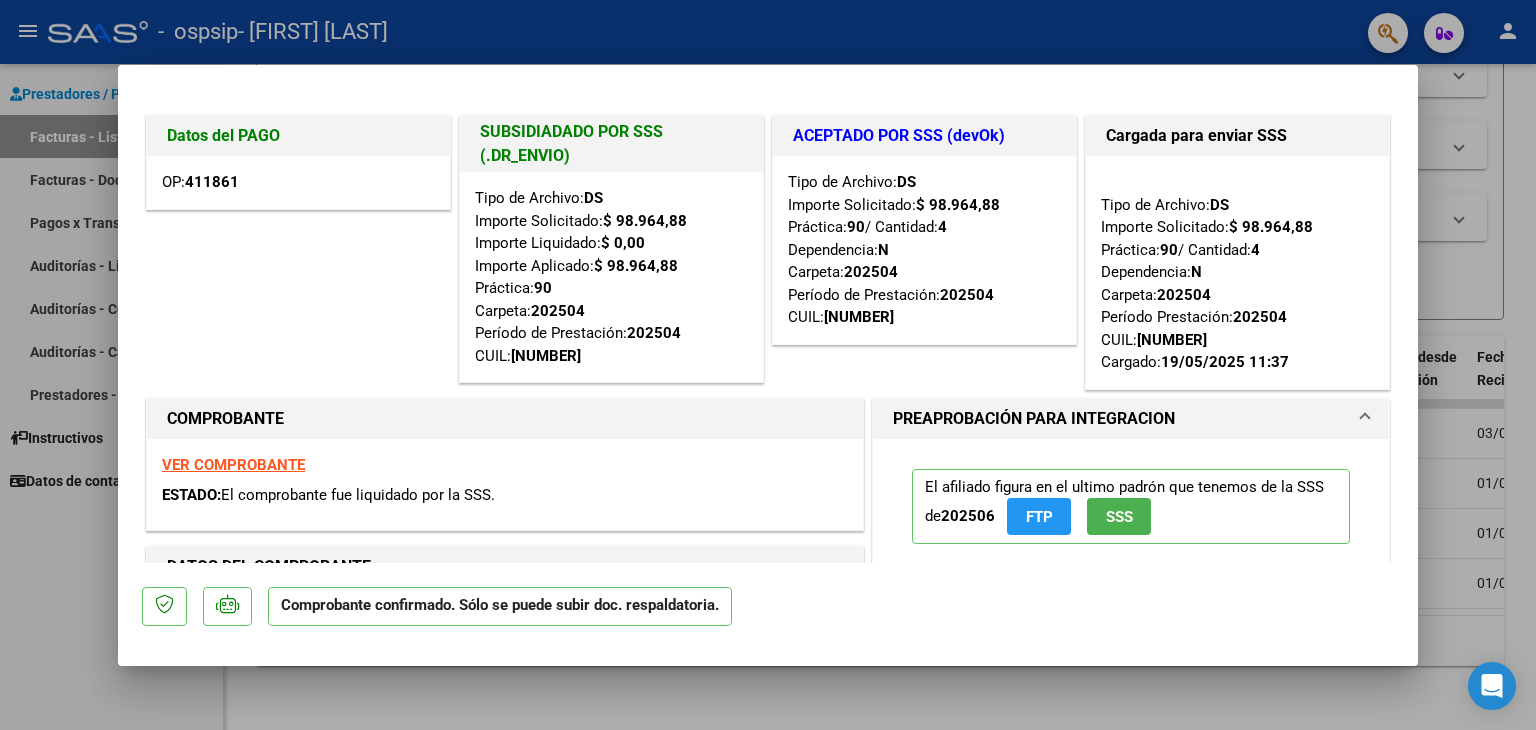 click at bounding box center [768, 365] 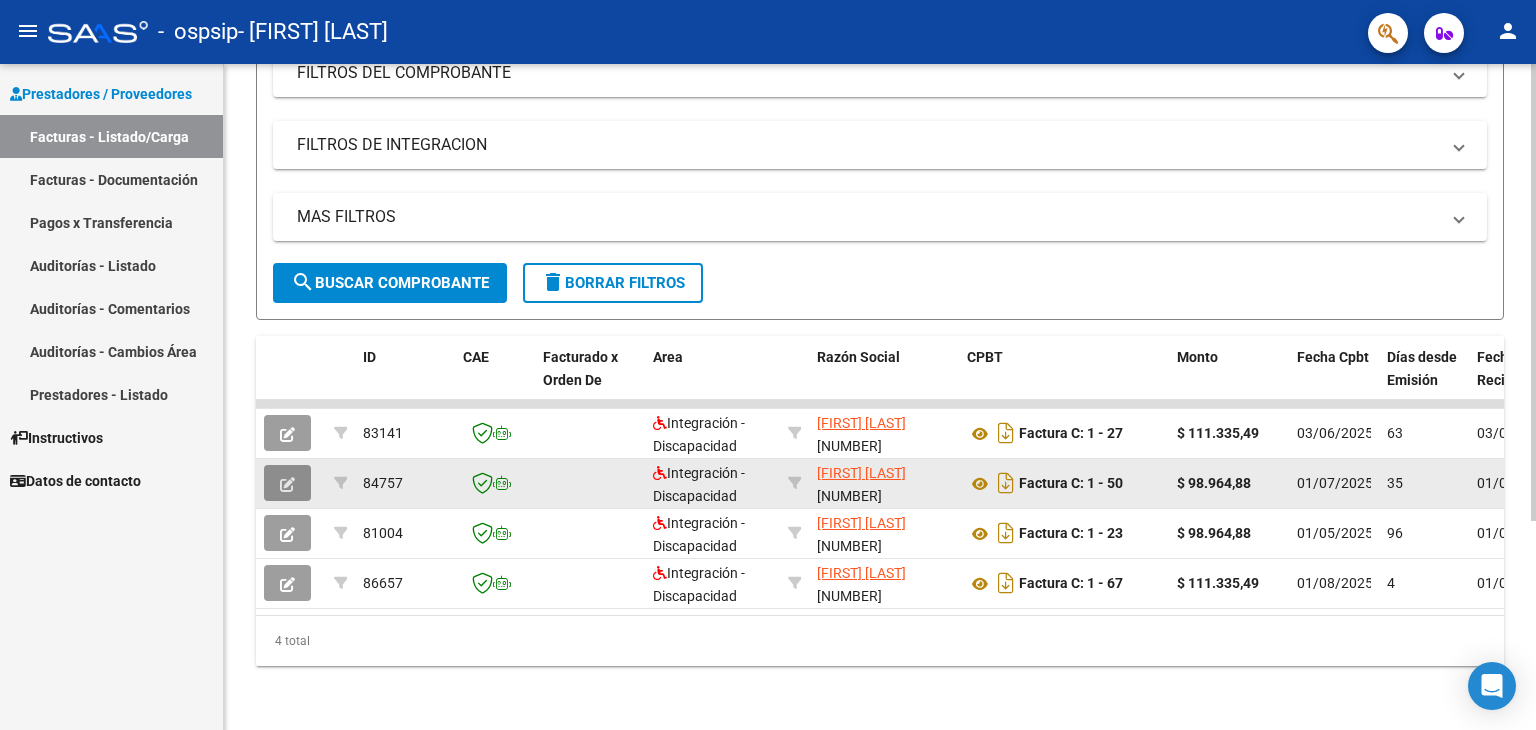 click 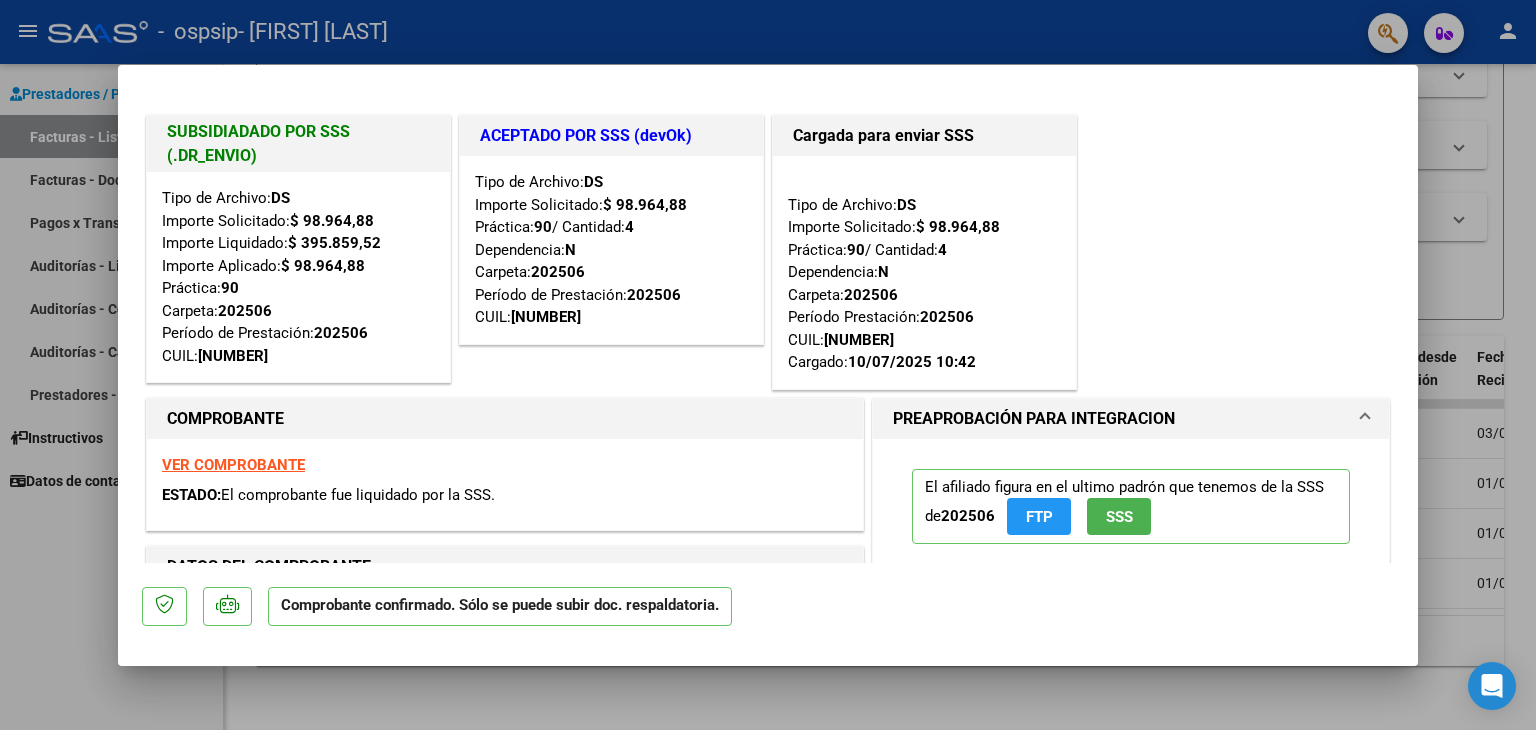scroll, scrollTop: 100, scrollLeft: 0, axis: vertical 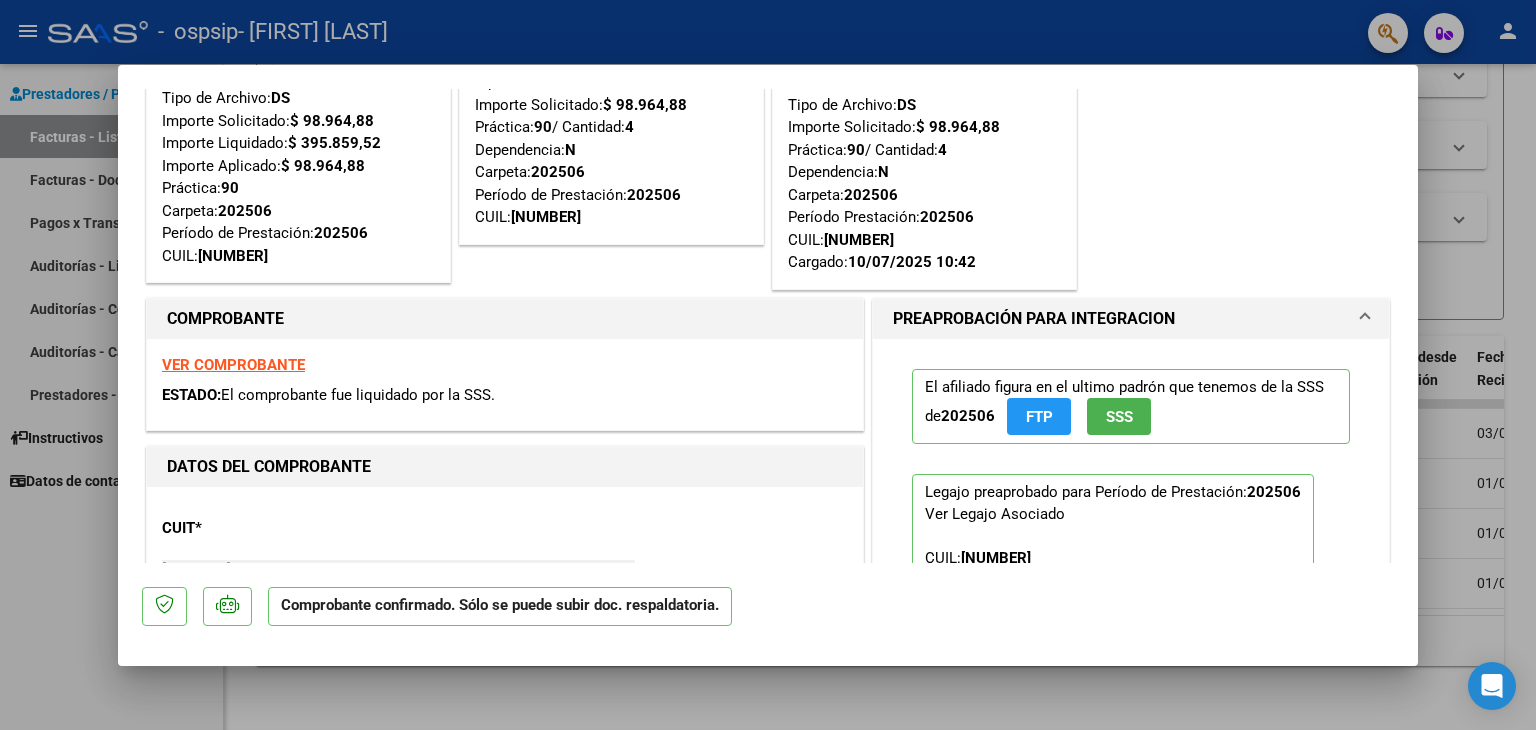 click at bounding box center [768, 365] 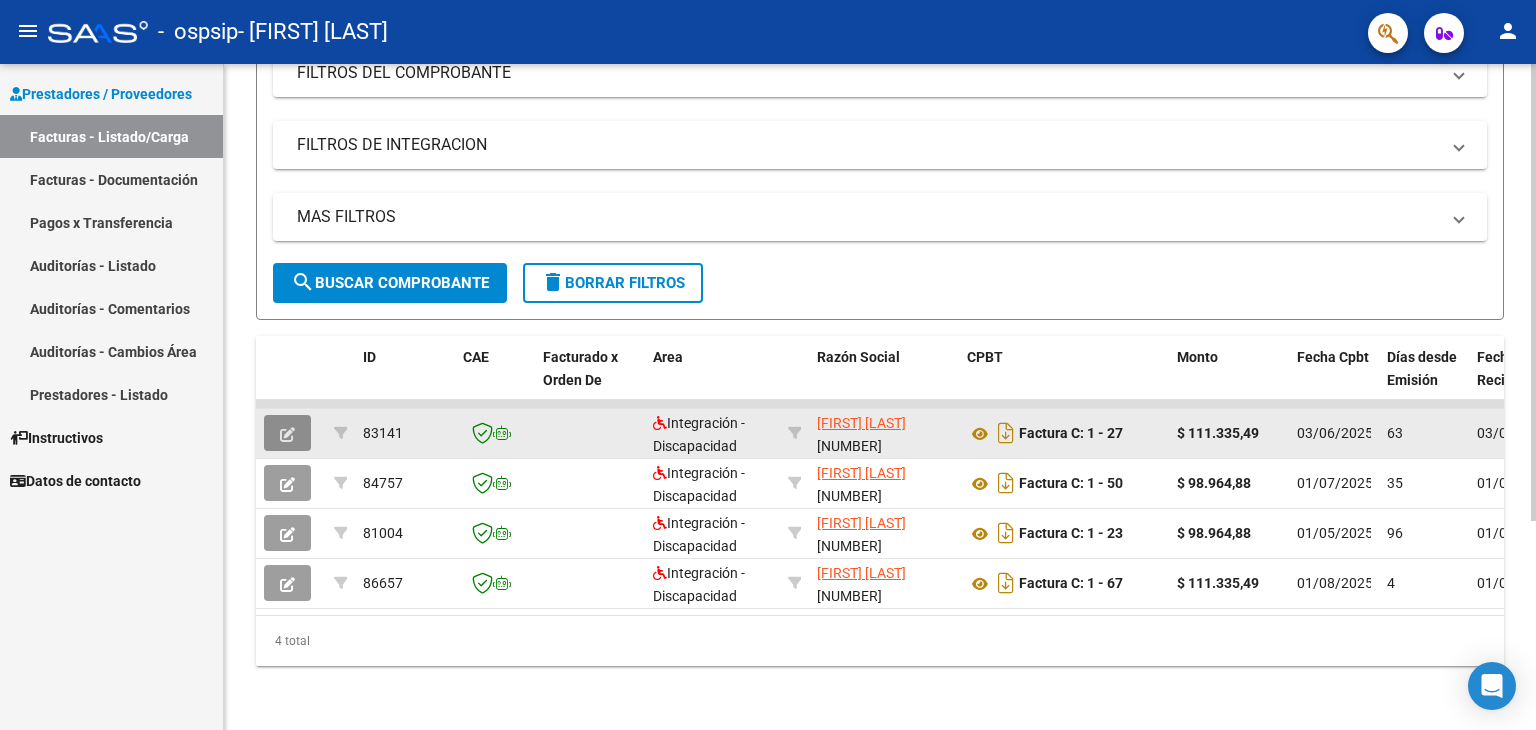 click 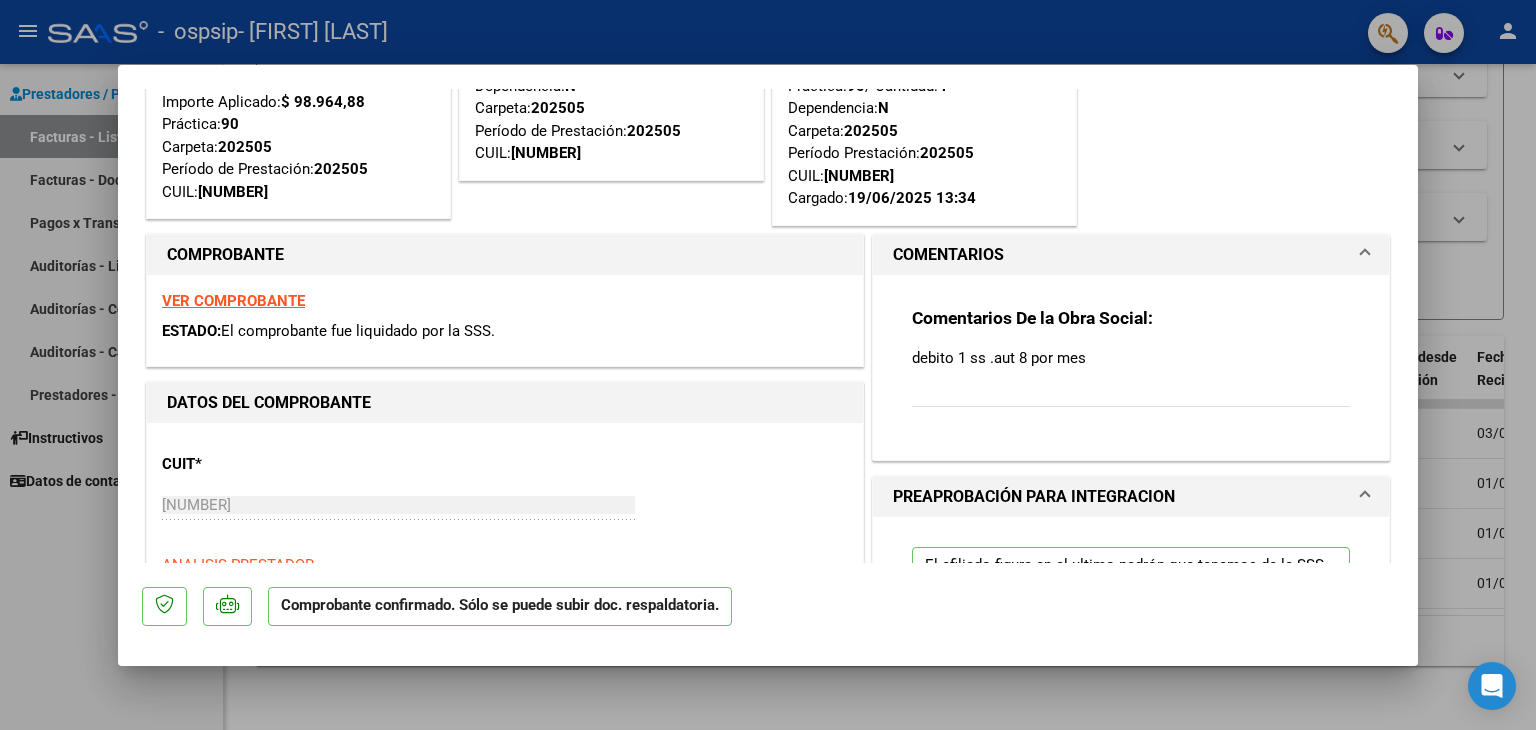 scroll, scrollTop: 200, scrollLeft: 0, axis: vertical 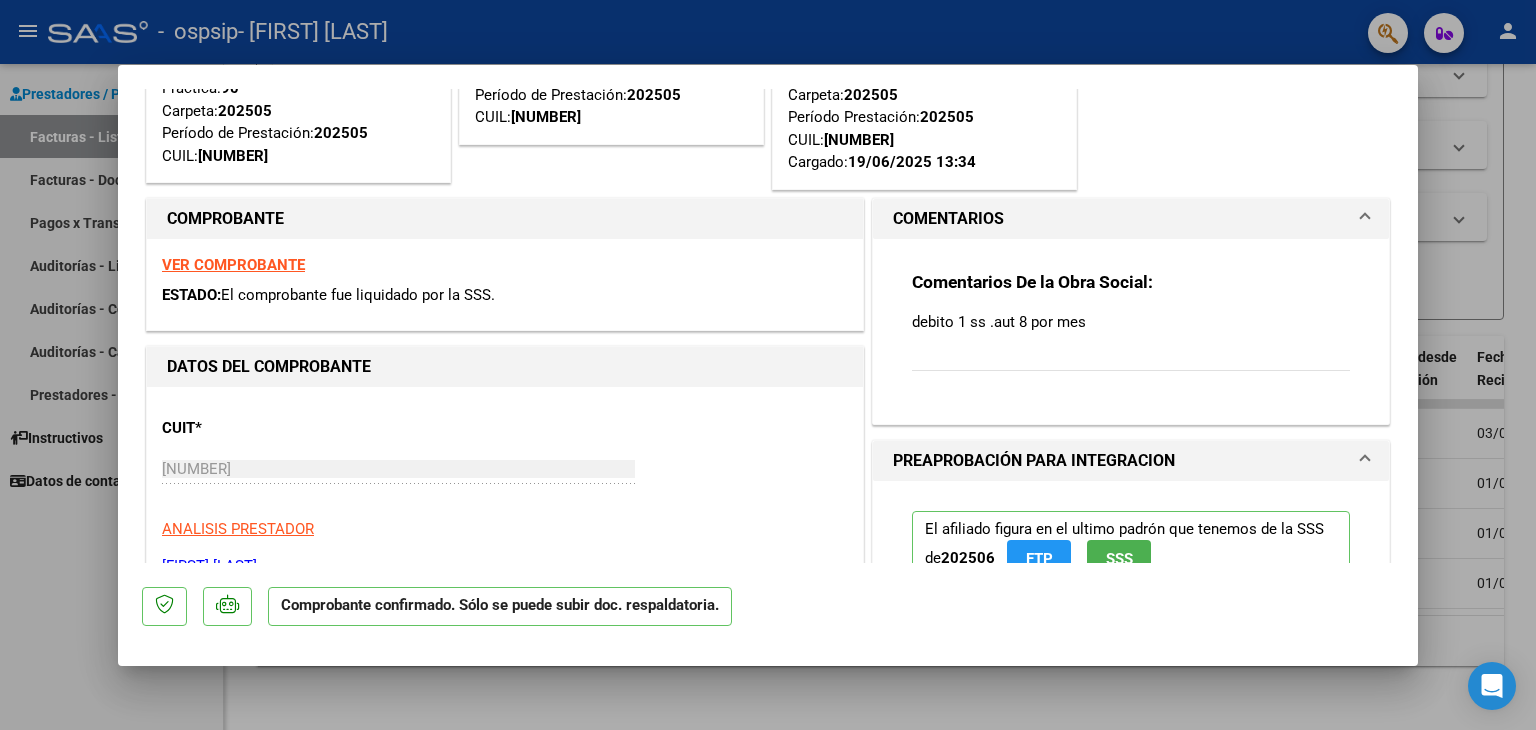click at bounding box center [768, 365] 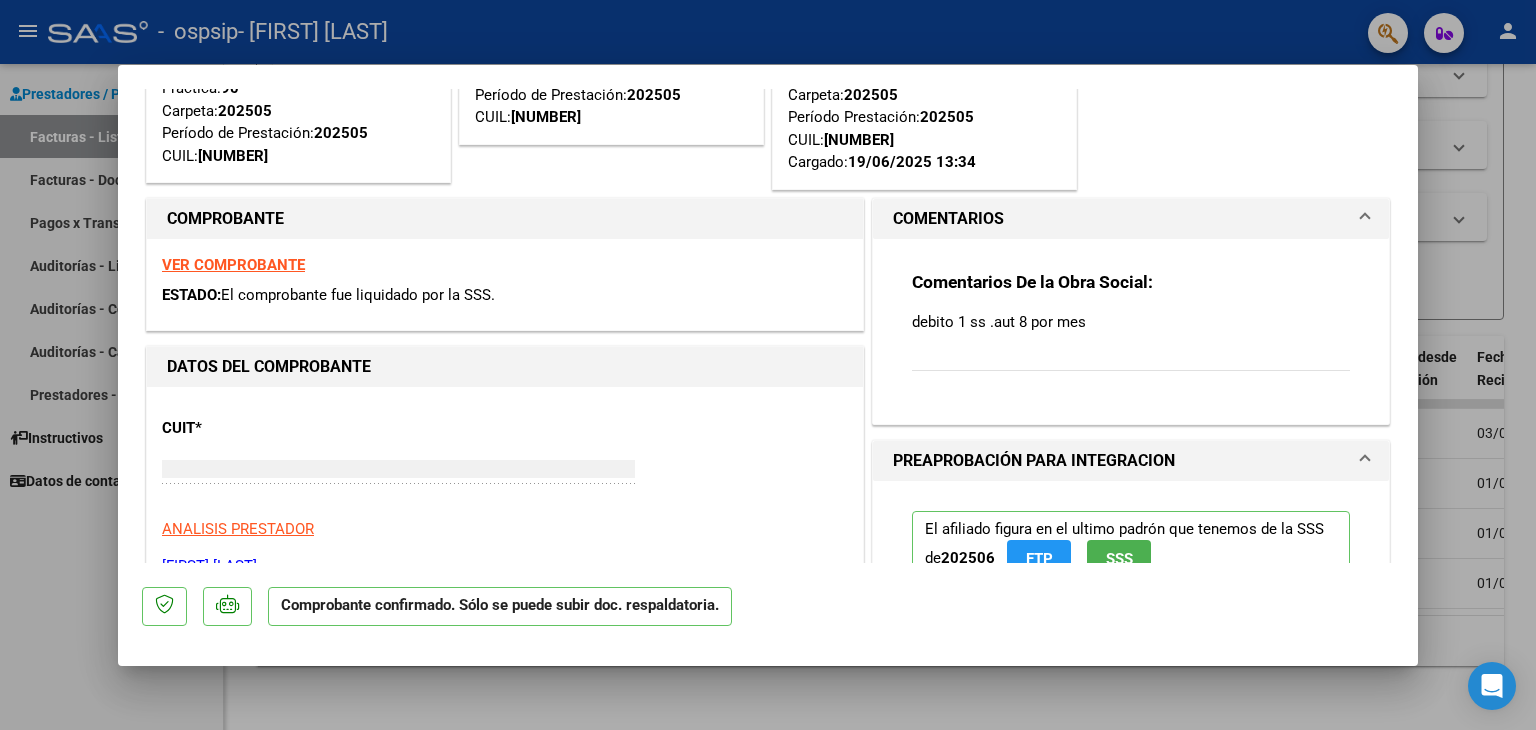 type 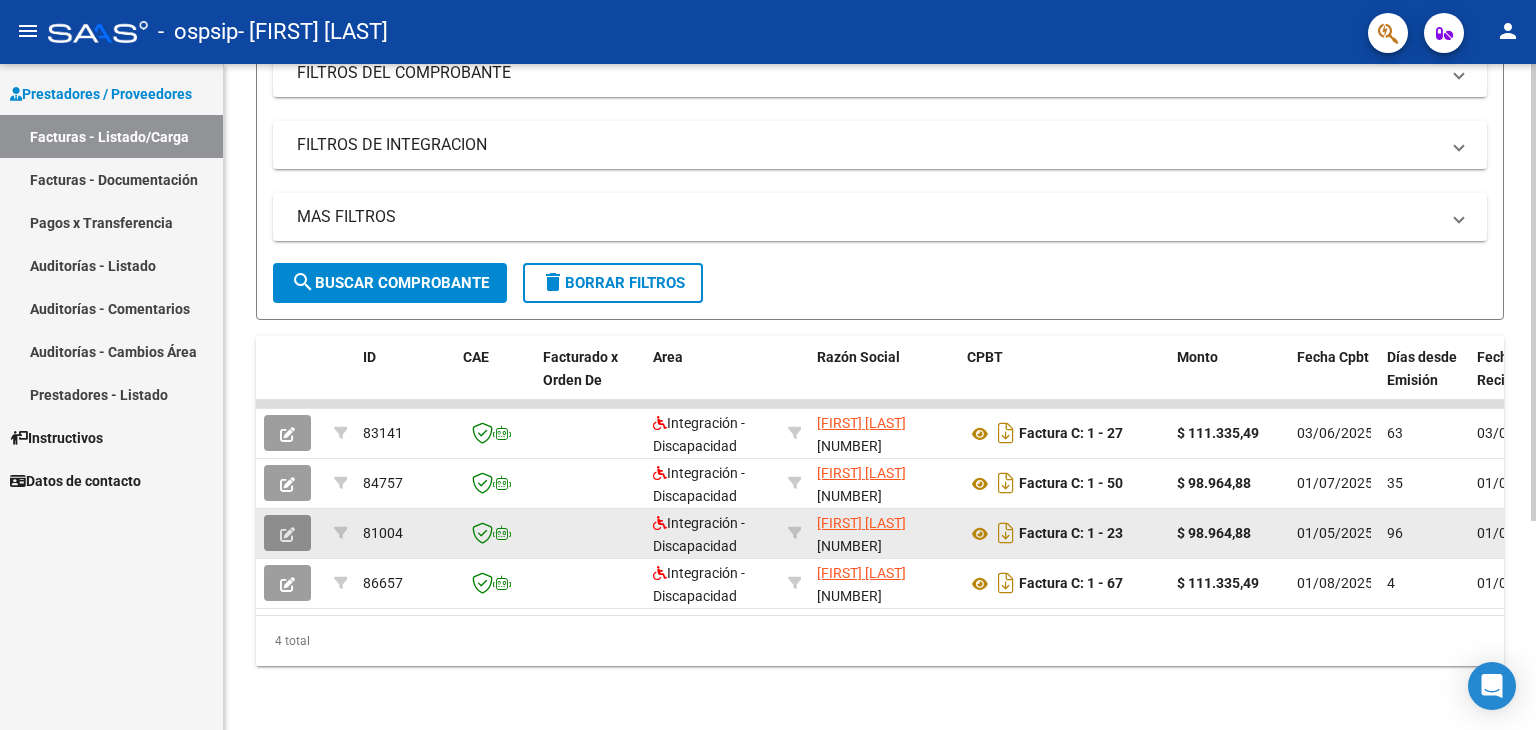 click 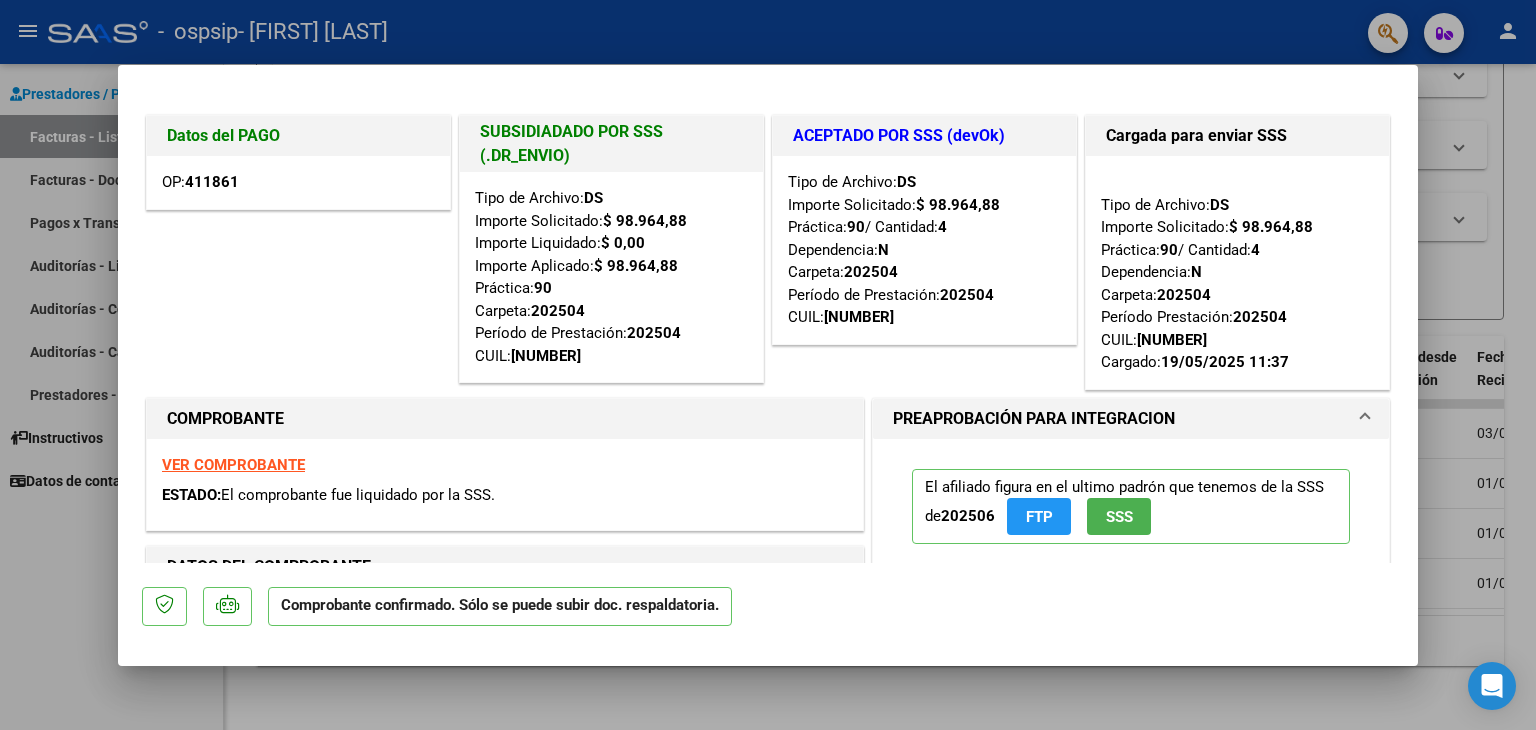 click at bounding box center [768, 365] 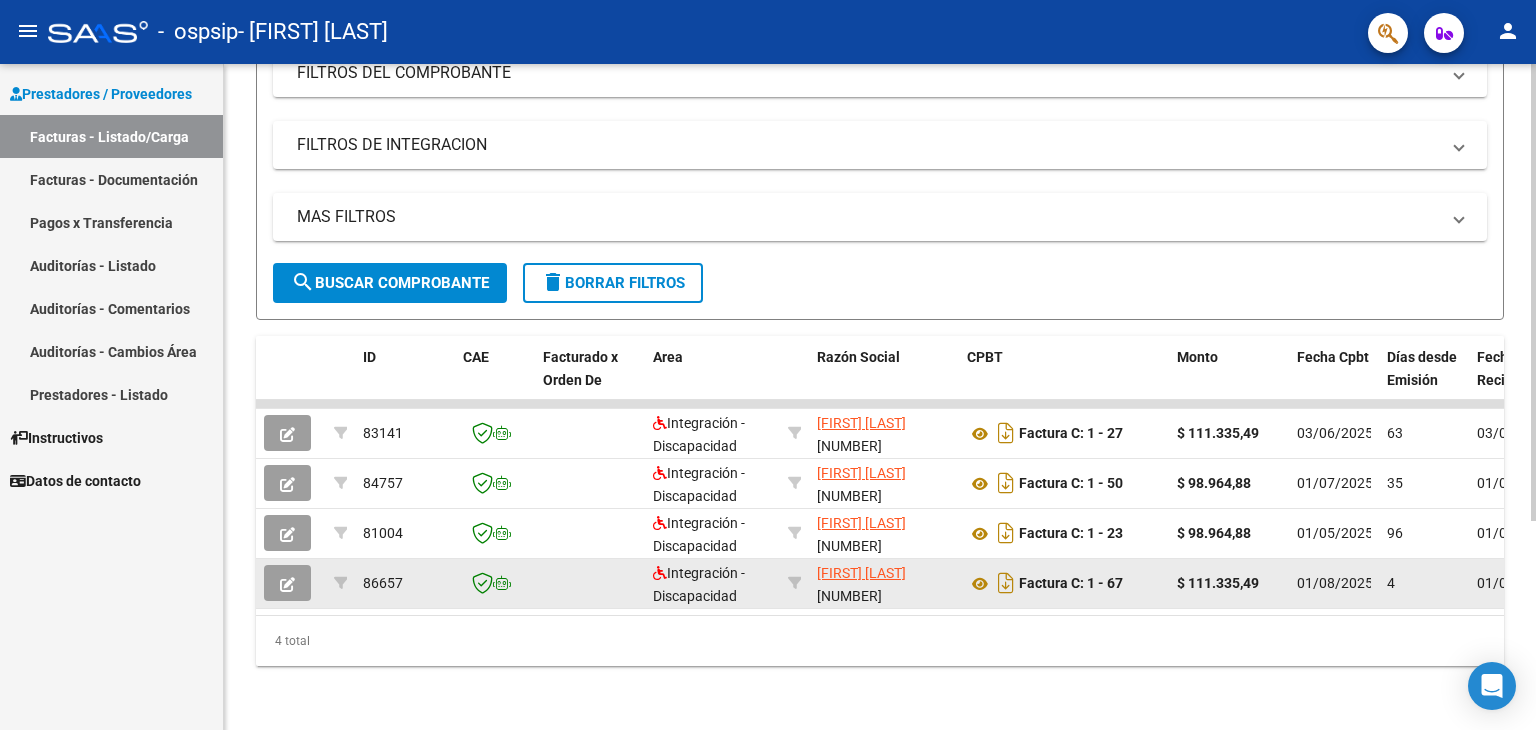 click 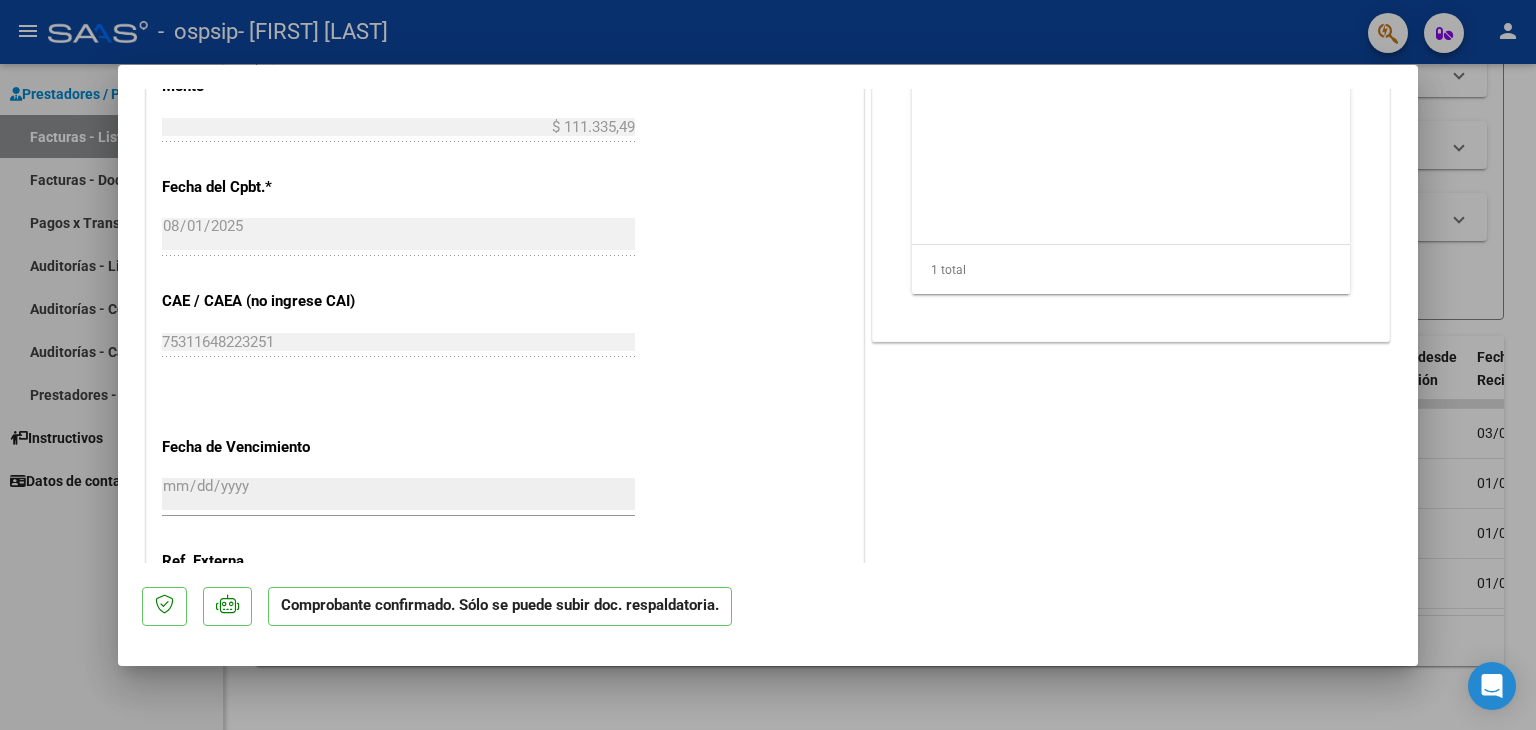 scroll, scrollTop: 1116, scrollLeft: 0, axis: vertical 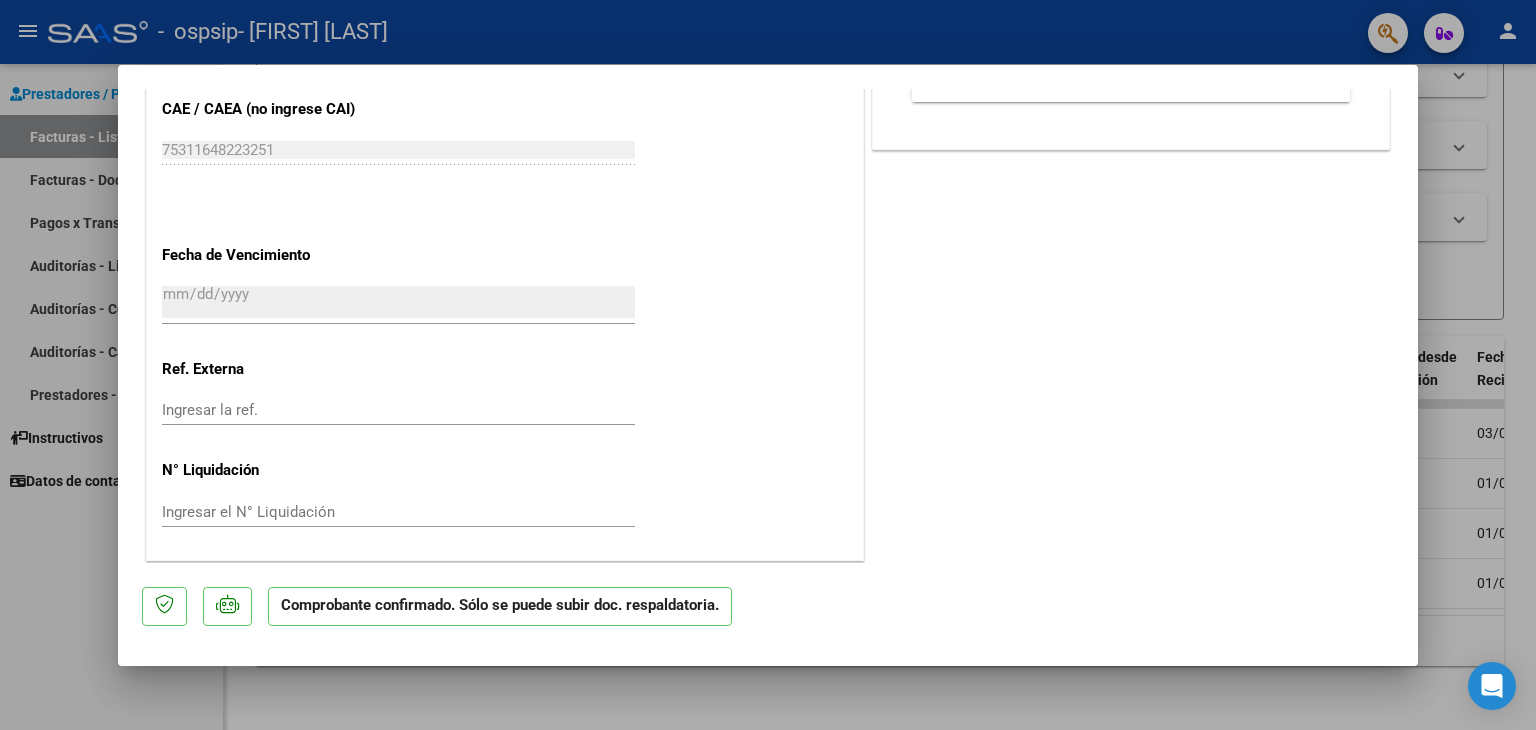 click at bounding box center [768, 365] 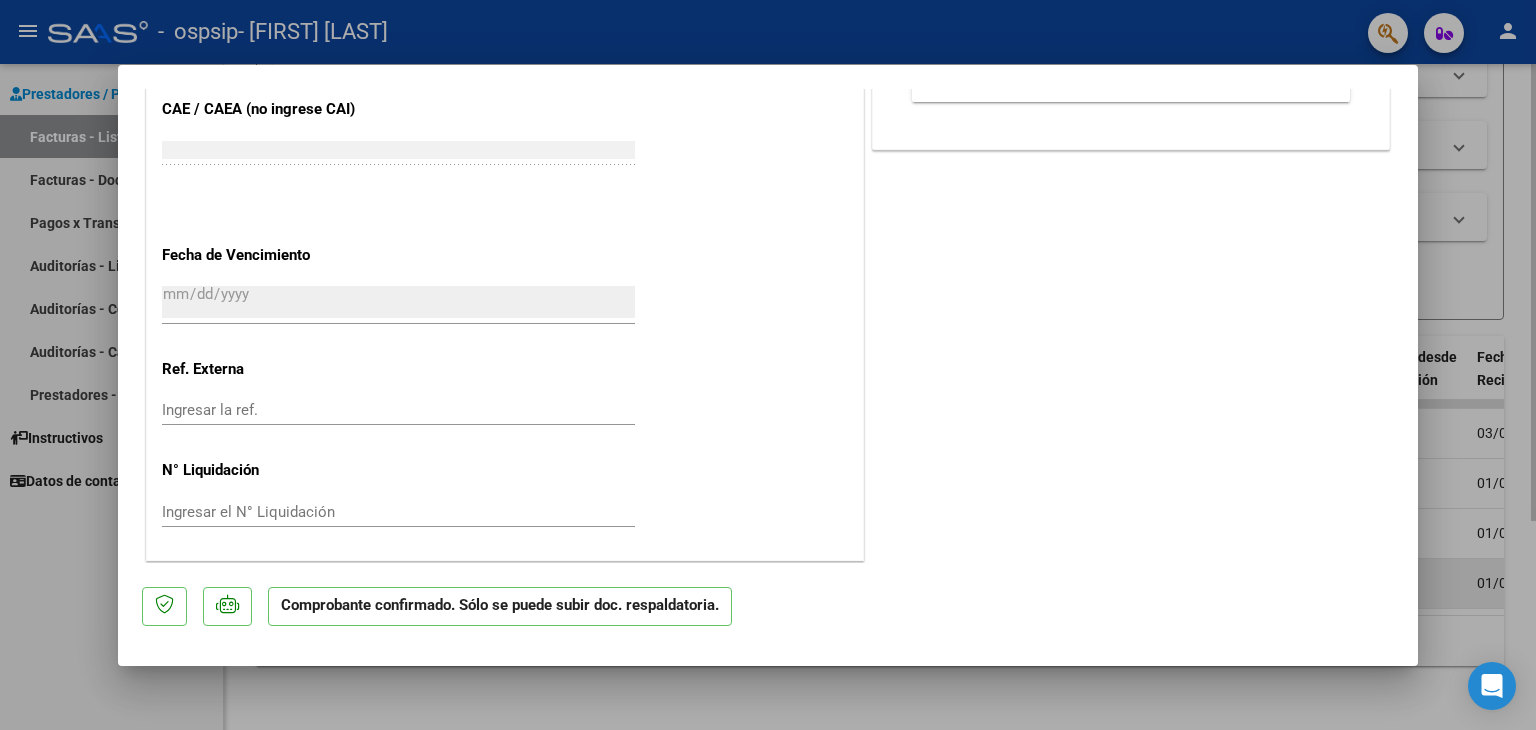 scroll, scrollTop: 0, scrollLeft: 0, axis: both 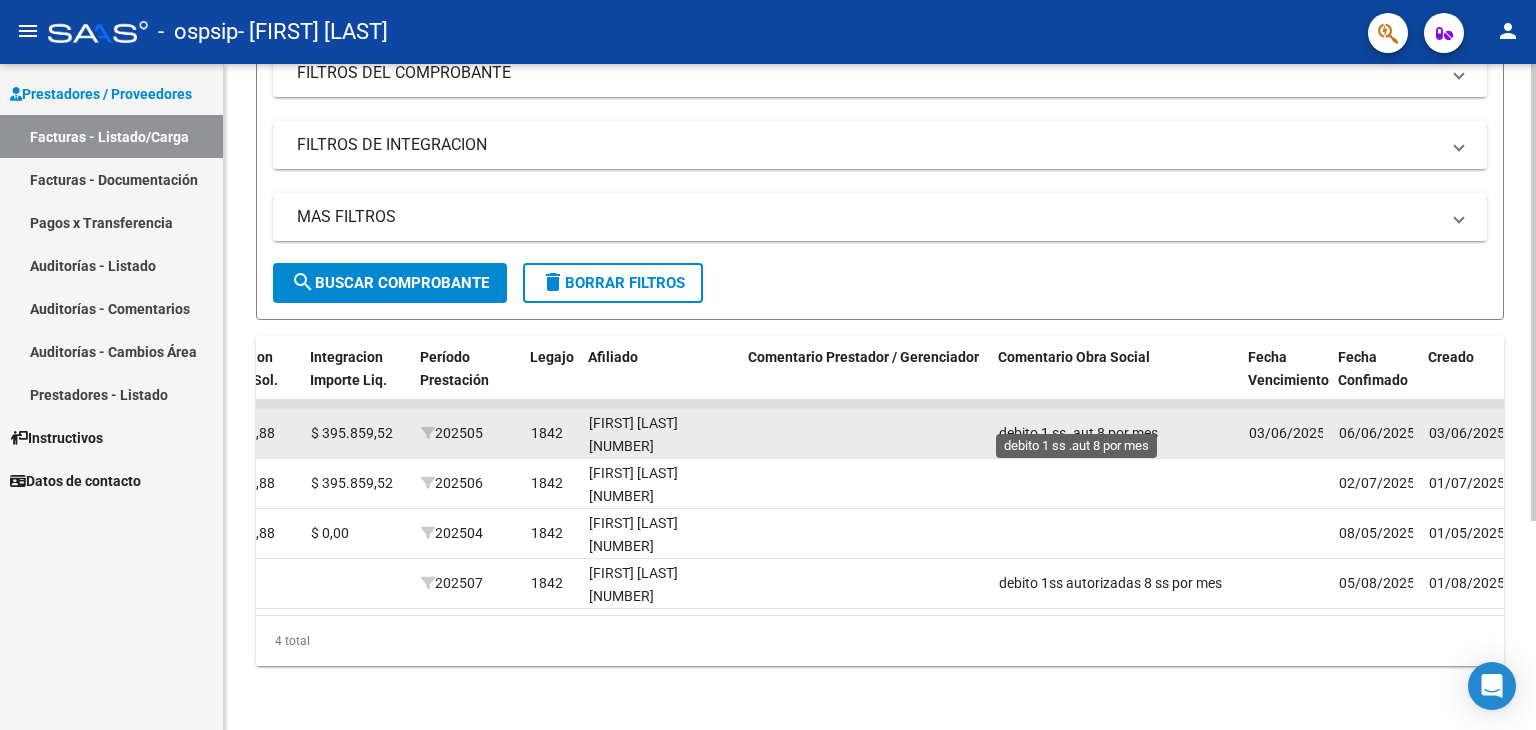 click on "debito 1 ss .aut 8 por mes" 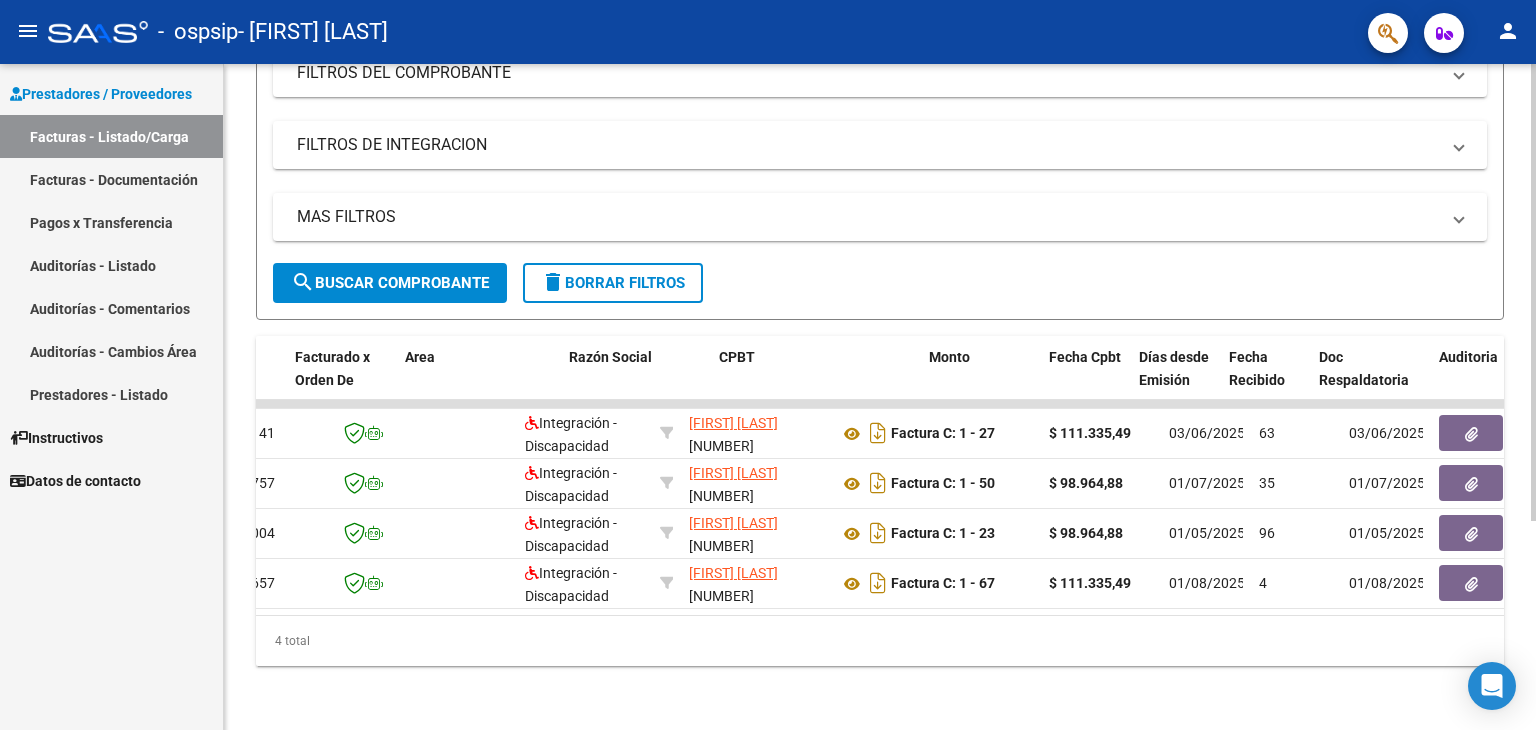 scroll, scrollTop: 0, scrollLeft: 0, axis: both 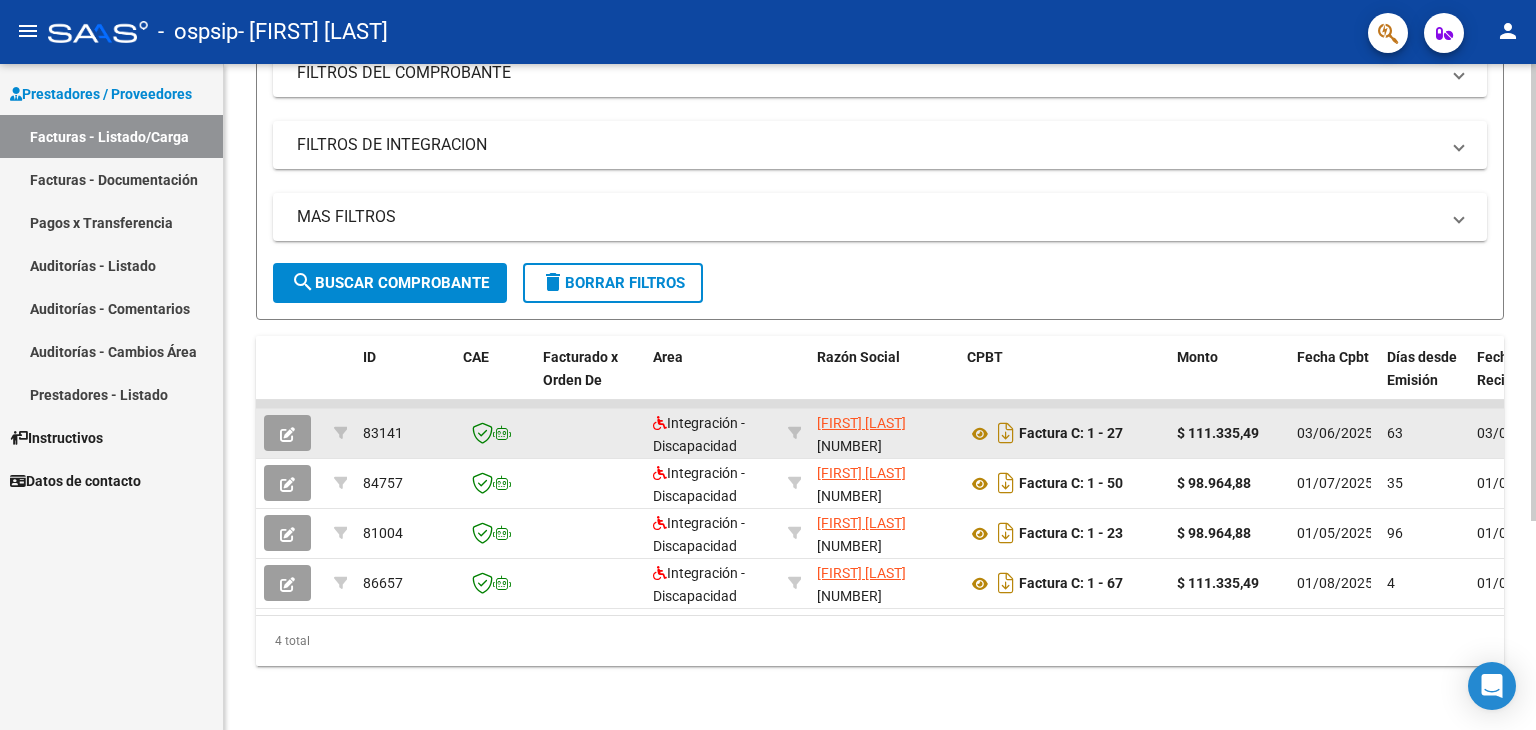 click 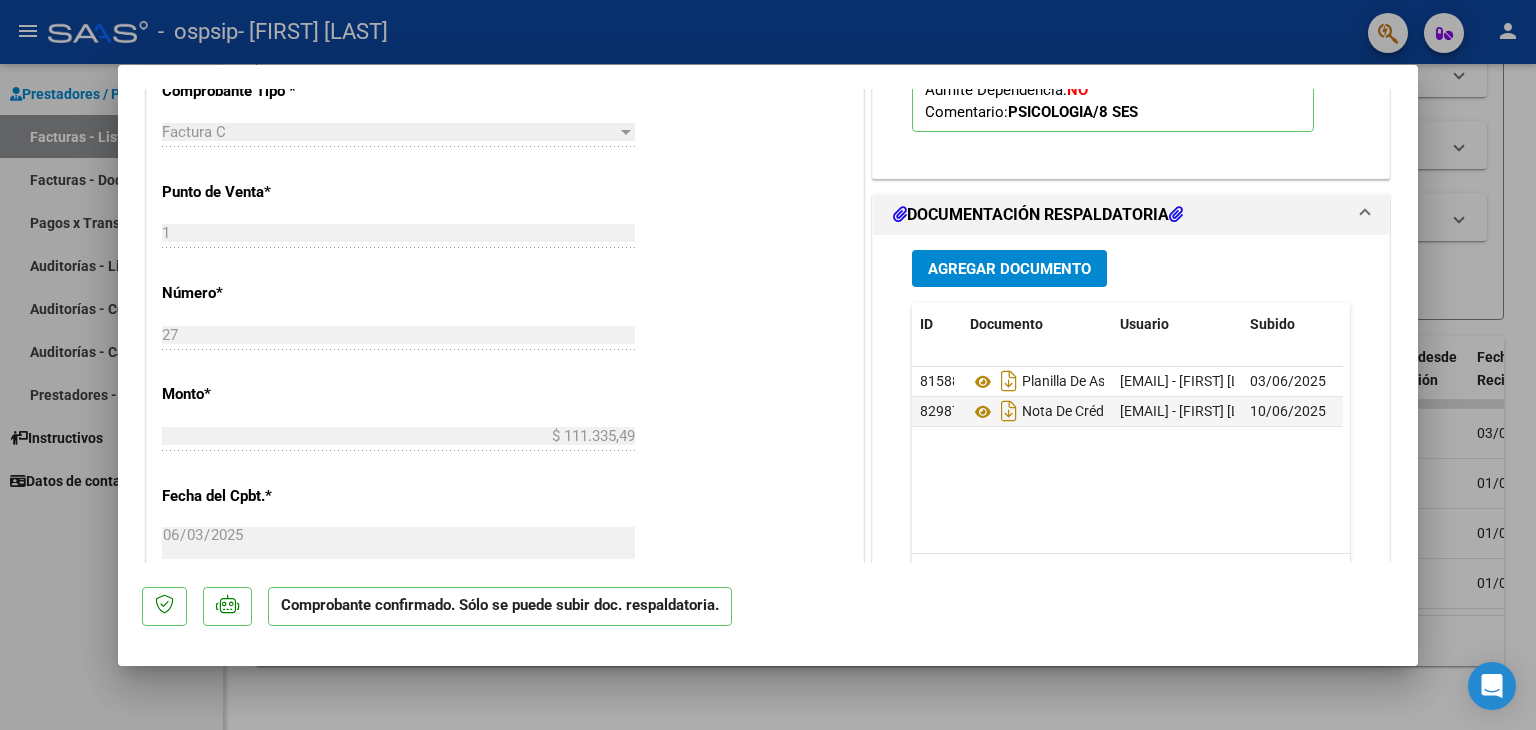 scroll, scrollTop: 900, scrollLeft: 0, axis: vertical 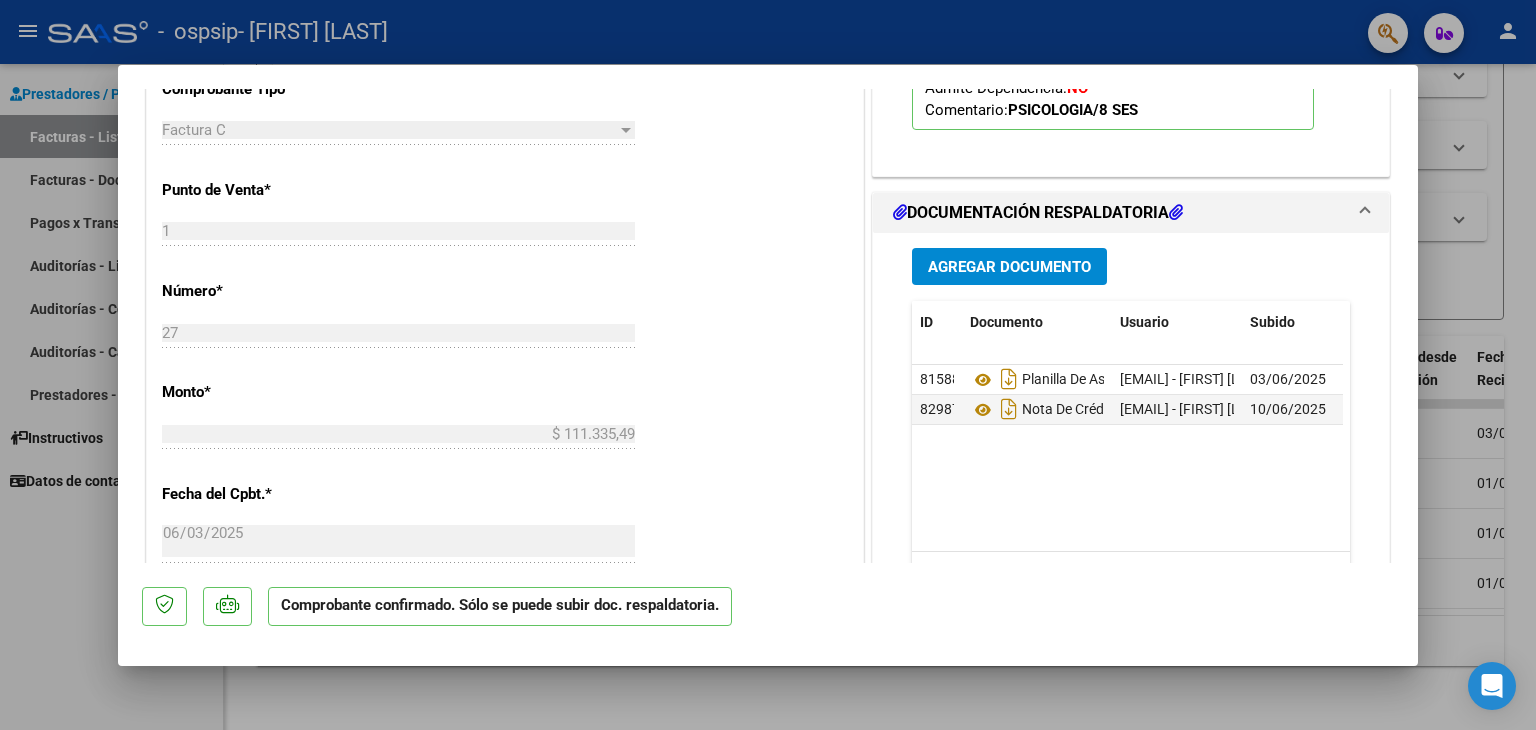 click at bounding box center (768, 365) 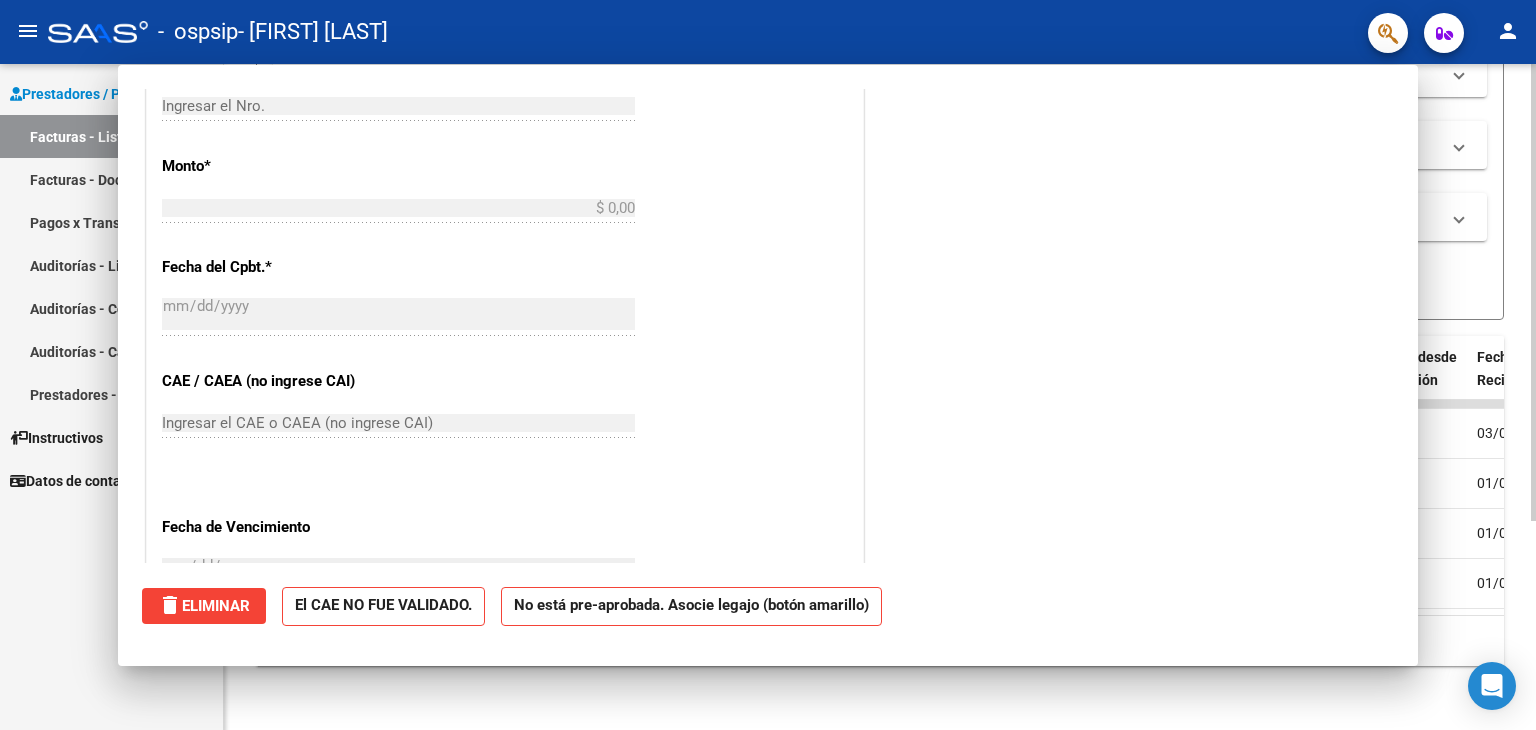 scroll, scrollTop: 0, scrollLeft: 0, axis: both 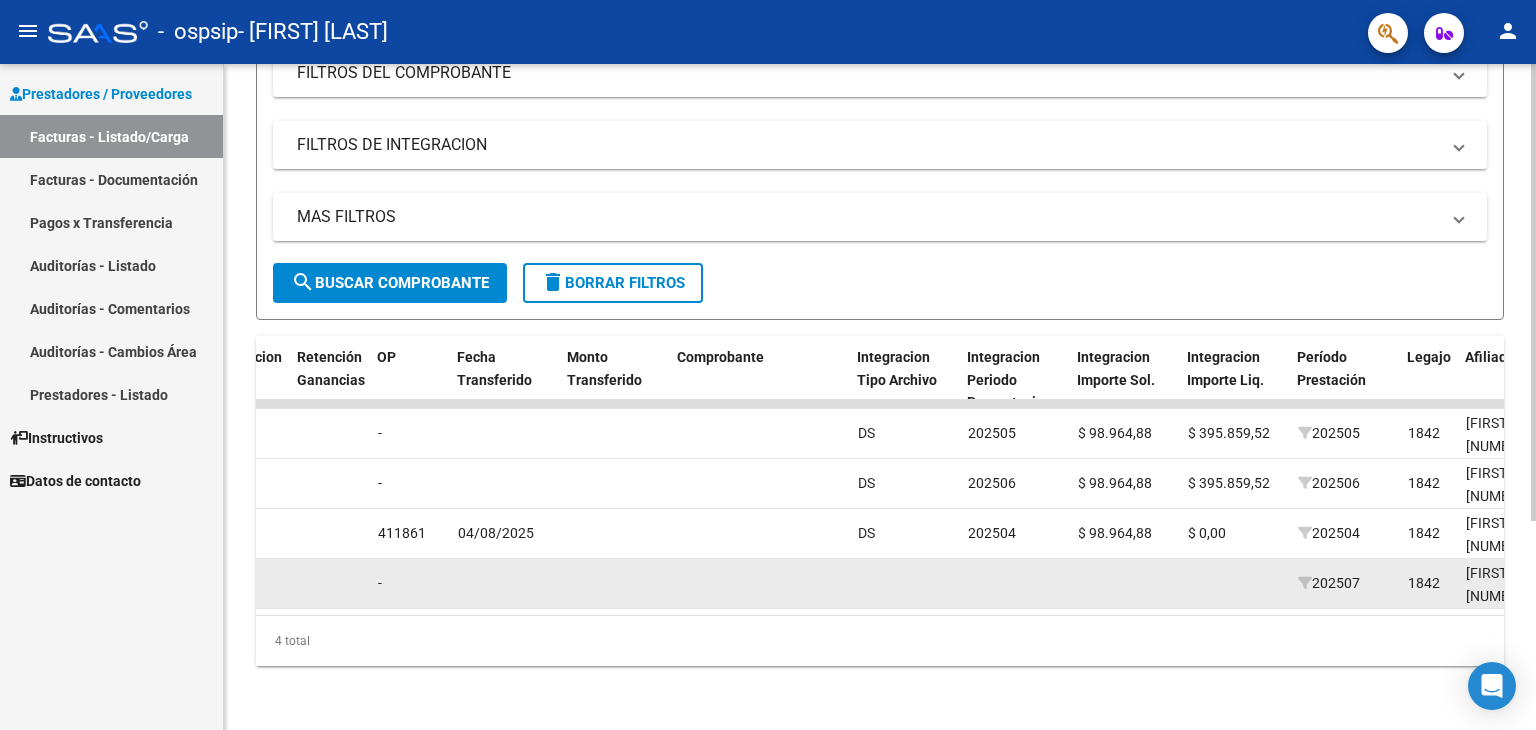 drag, startPoint x: 1057, startPoint y: 593, endPoint x: 1199, endPoint y: 590, distance: 142.0317 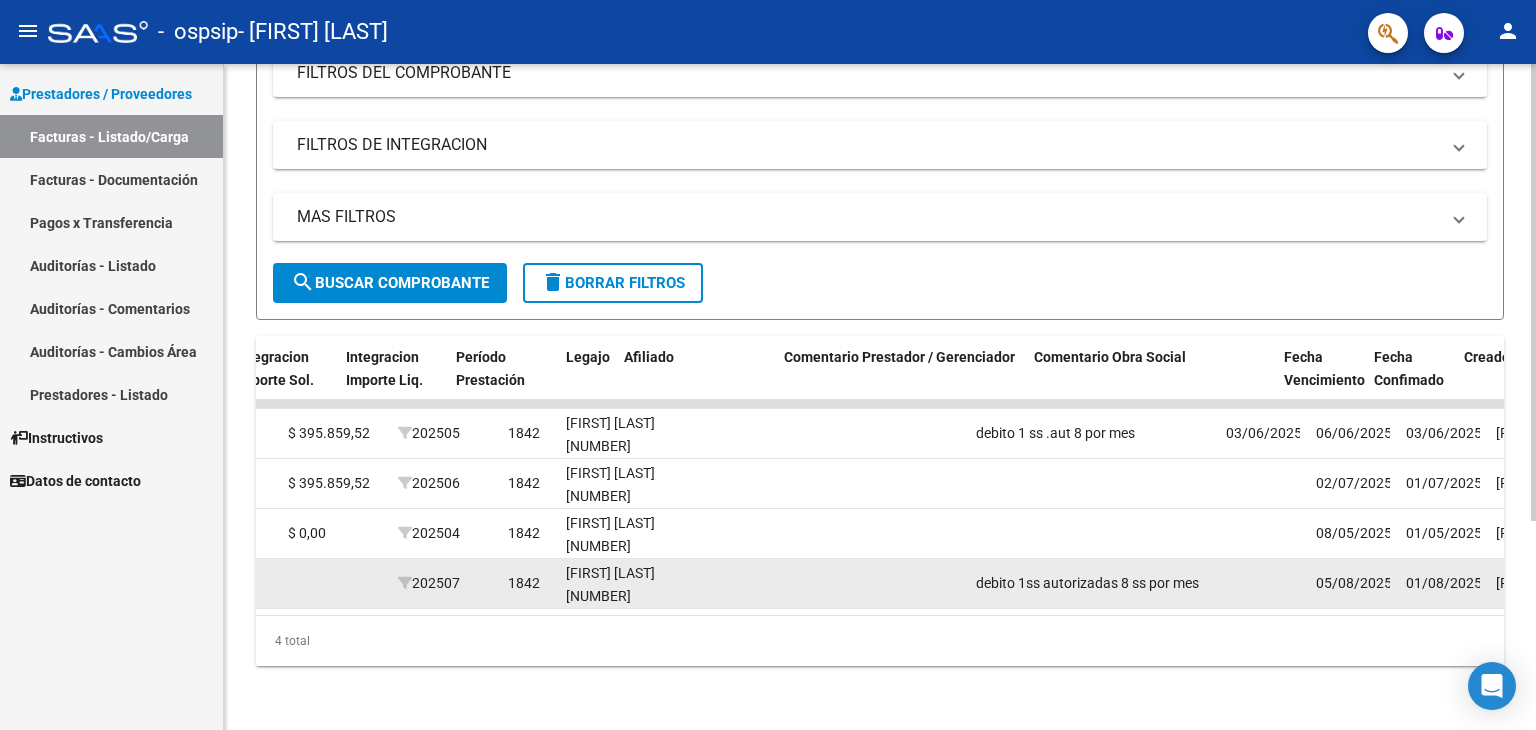 scroll, scrollTop: 0, scrollLeft: 2505, axis: horizontal 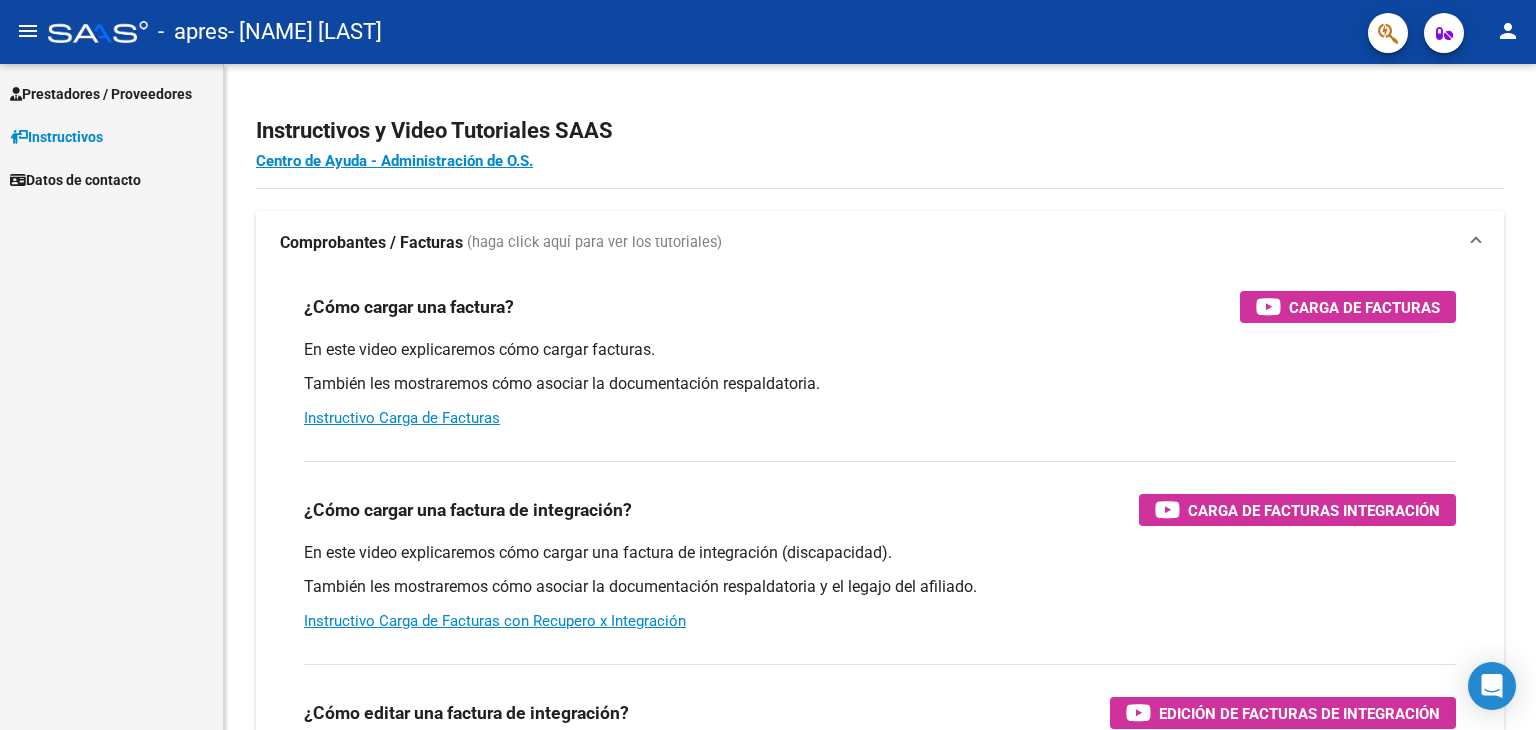 click on "Prestadores / Proveedores" at bounding box center (101, 94) 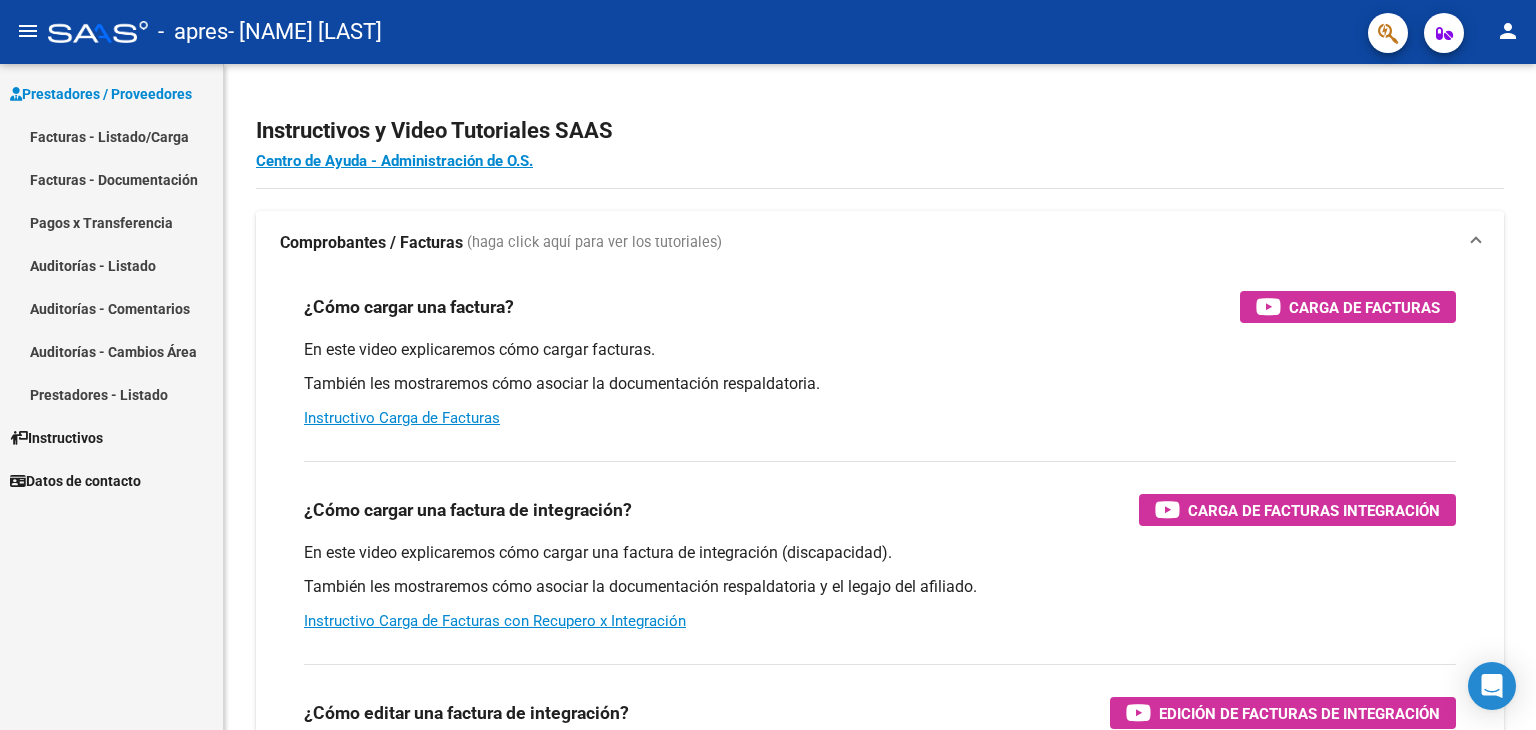 click on "Facturas - Listado/Carga" at bounding box center (111, 136) 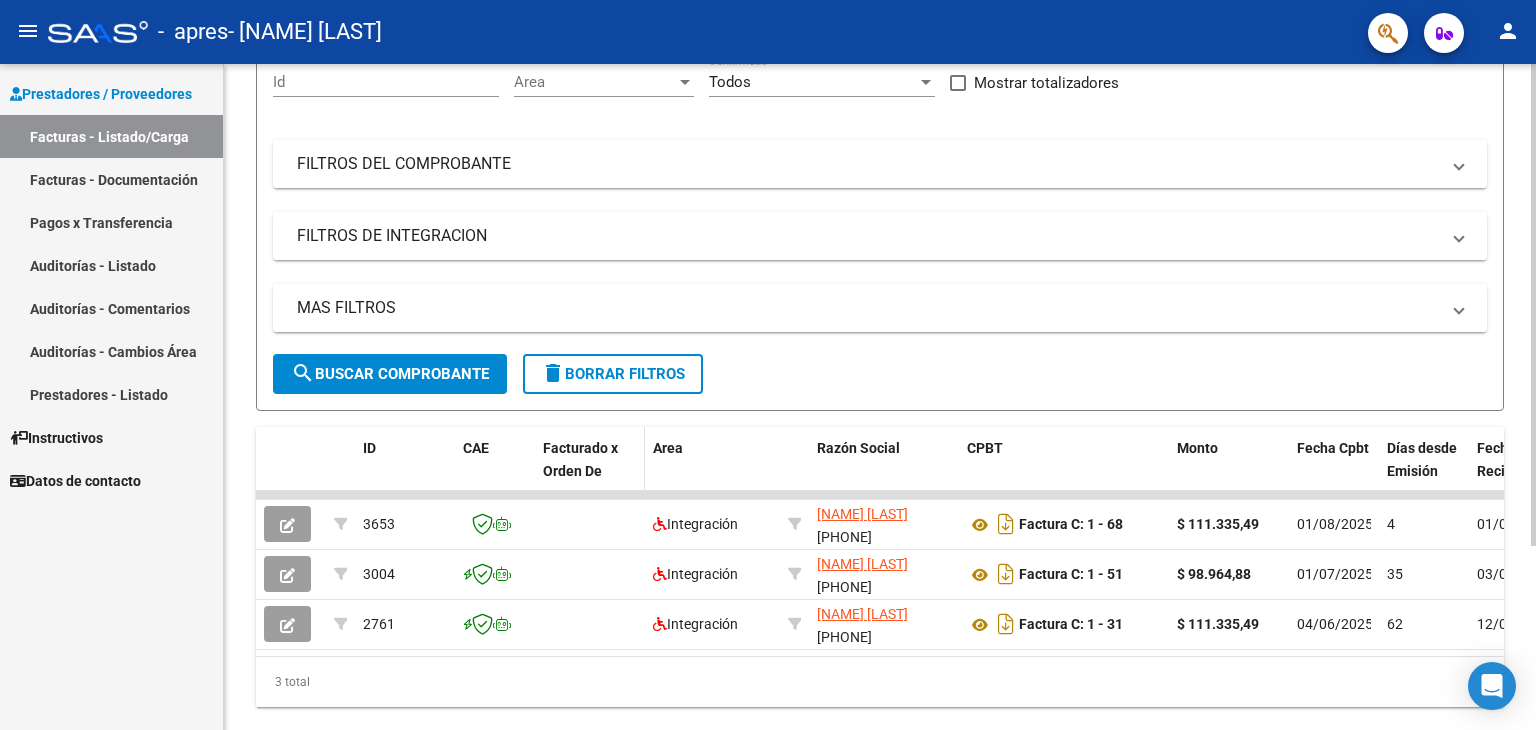 scroll, scrollTop: 253, scrollLeft: 0, axis: vertical 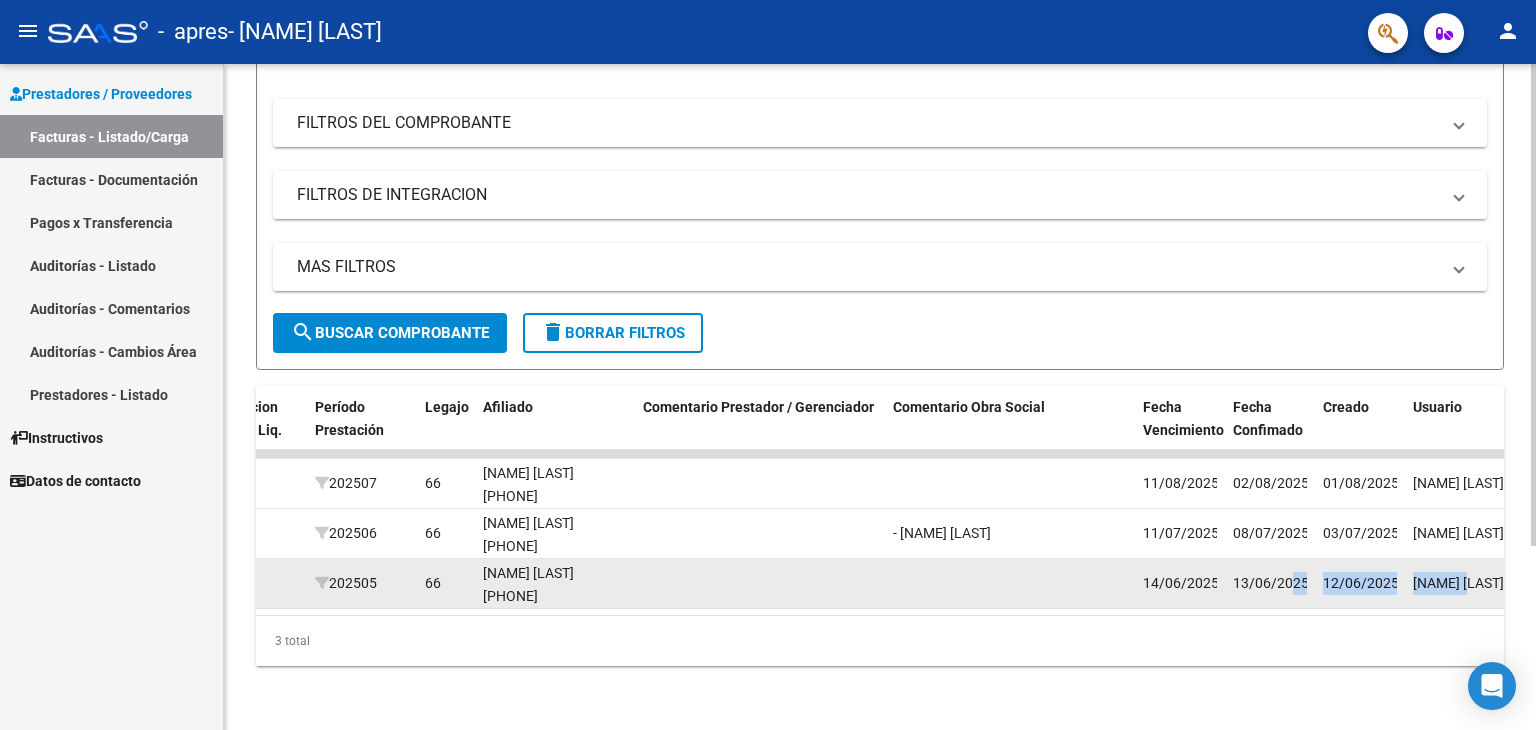 drag, startPoint x: 1386, startPoint y: 573, endPoint x: 1451, endPoint y: 570, distance: 65.06919 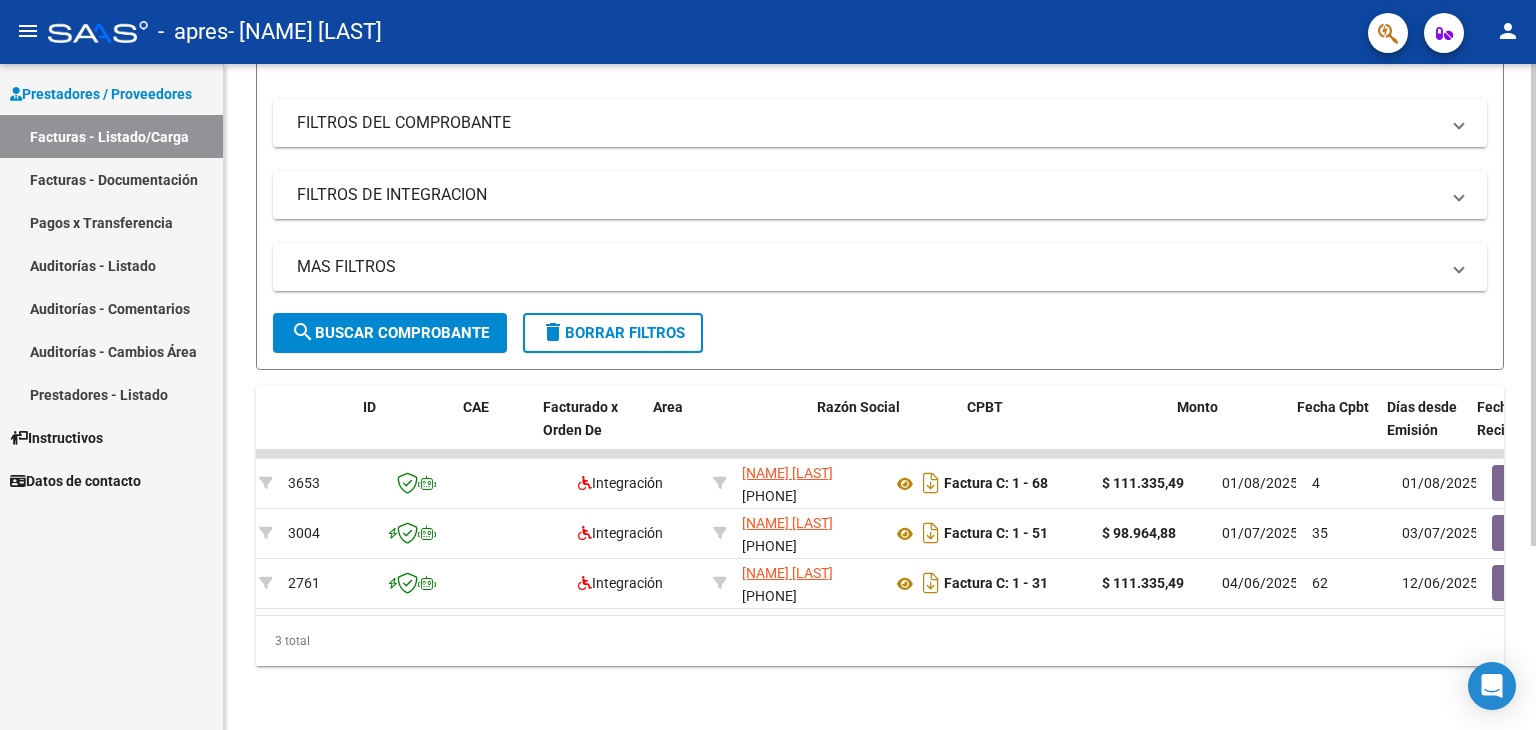 scroll, scrollTop: 0, scrollLeft: 0, axis: both 